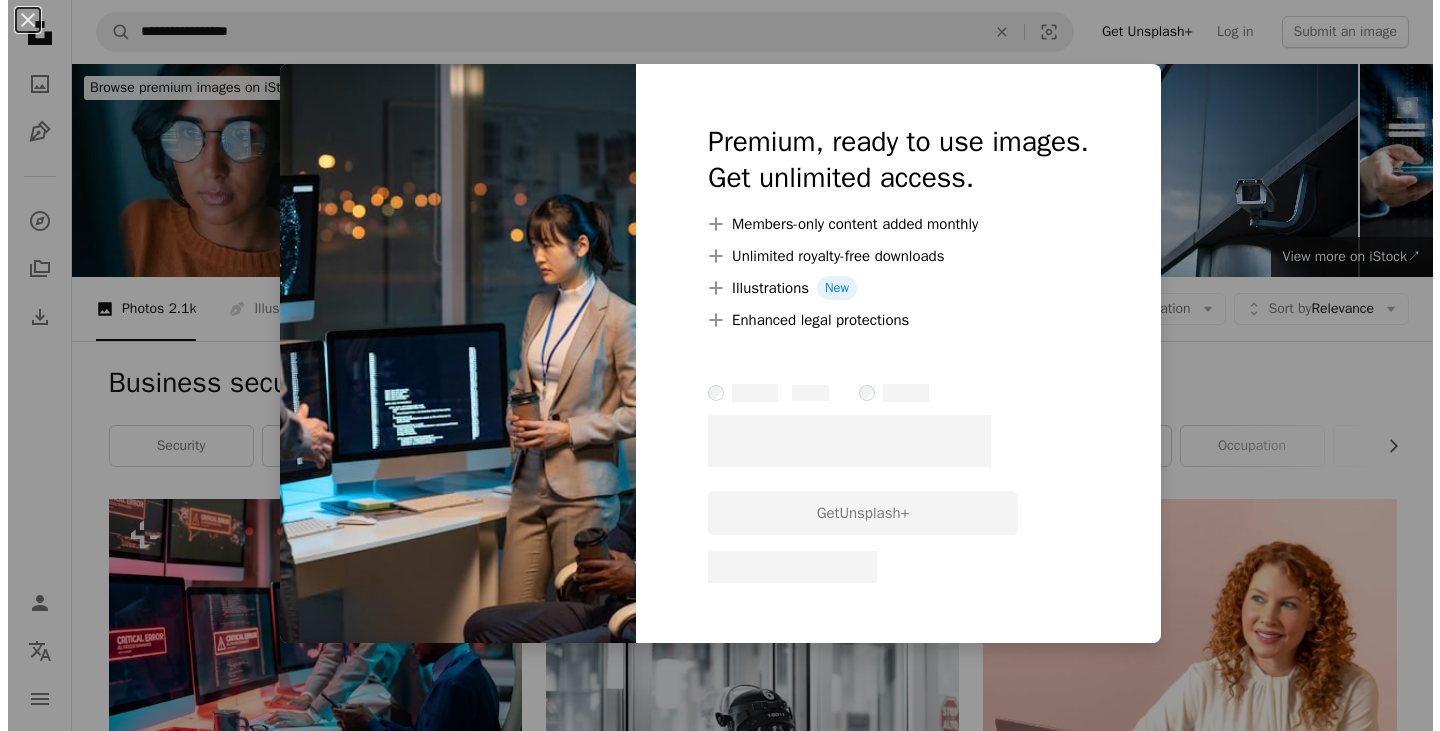 scroll, scrollTop: 1556, scrollLeft: 0, axis: vertical 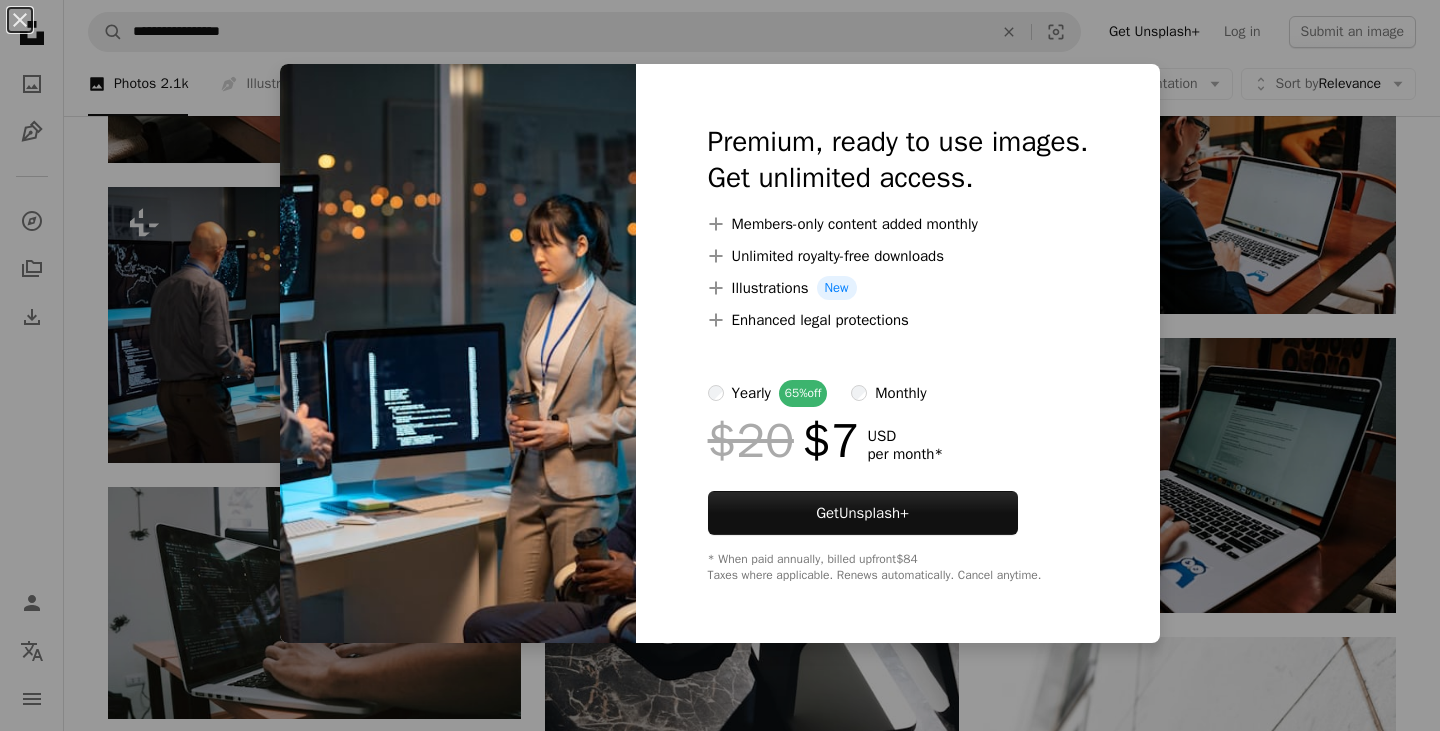 click on "An X shape Premium, ready to use images. Get unlimited access. A plus sign Members-only content added monthly A plus sign Unlimited royalty-free downloads A plus sign Illustrations  New A plus sign Enhanced legal protections yearly 65%  off monthly $20   $7 USD per month * Get  Unsplash+ * When paid annually, billed upfront  $84 Taxes where applicable. Renews automatically. Cancel anytime." at bounding box center (720, 365) 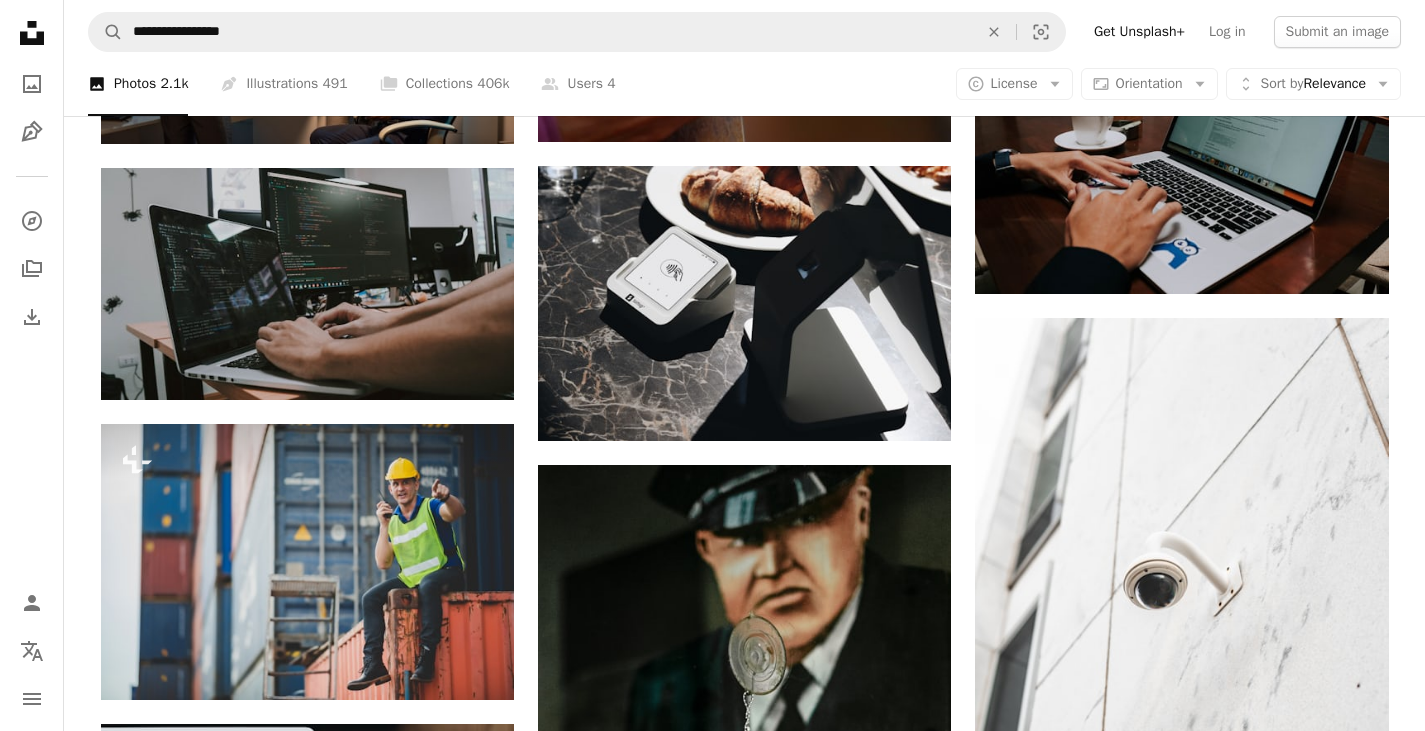 scroll, scrollTop: 1907, scrollLeft: 0, axis: vertical 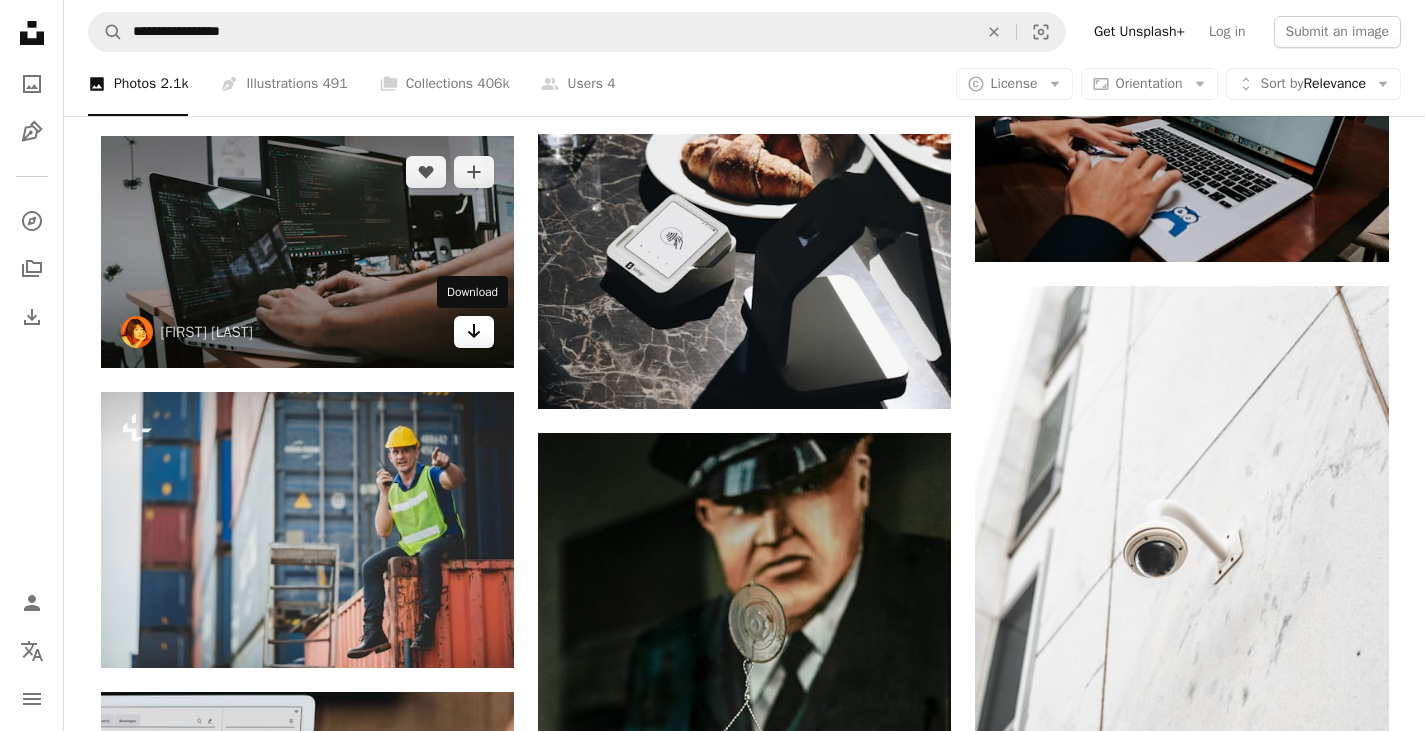 click on "Arrow pointing down" at bounding box center [474, 332] 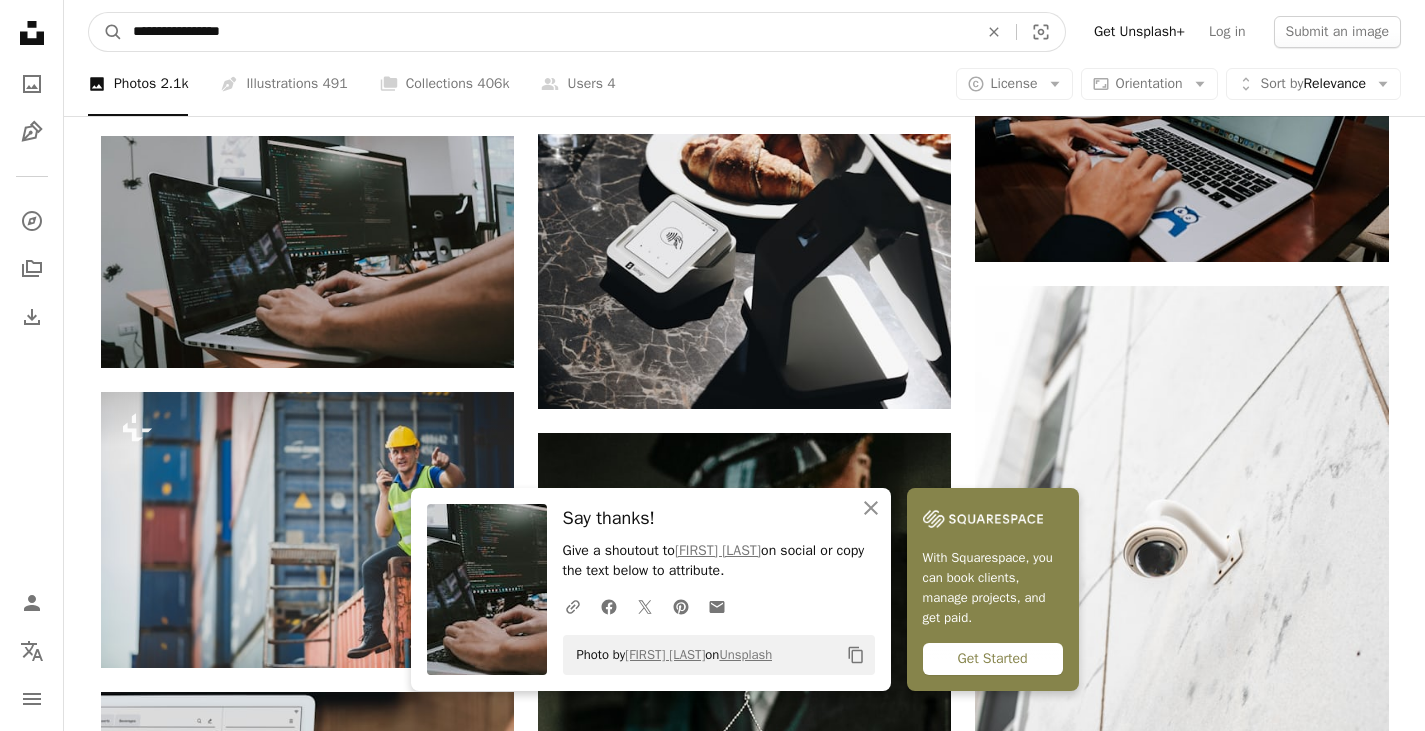 drag, startPoint x: 361, startPoint y: 37, endPoint x: 64, endPoint y: 34, distance: 297.01514 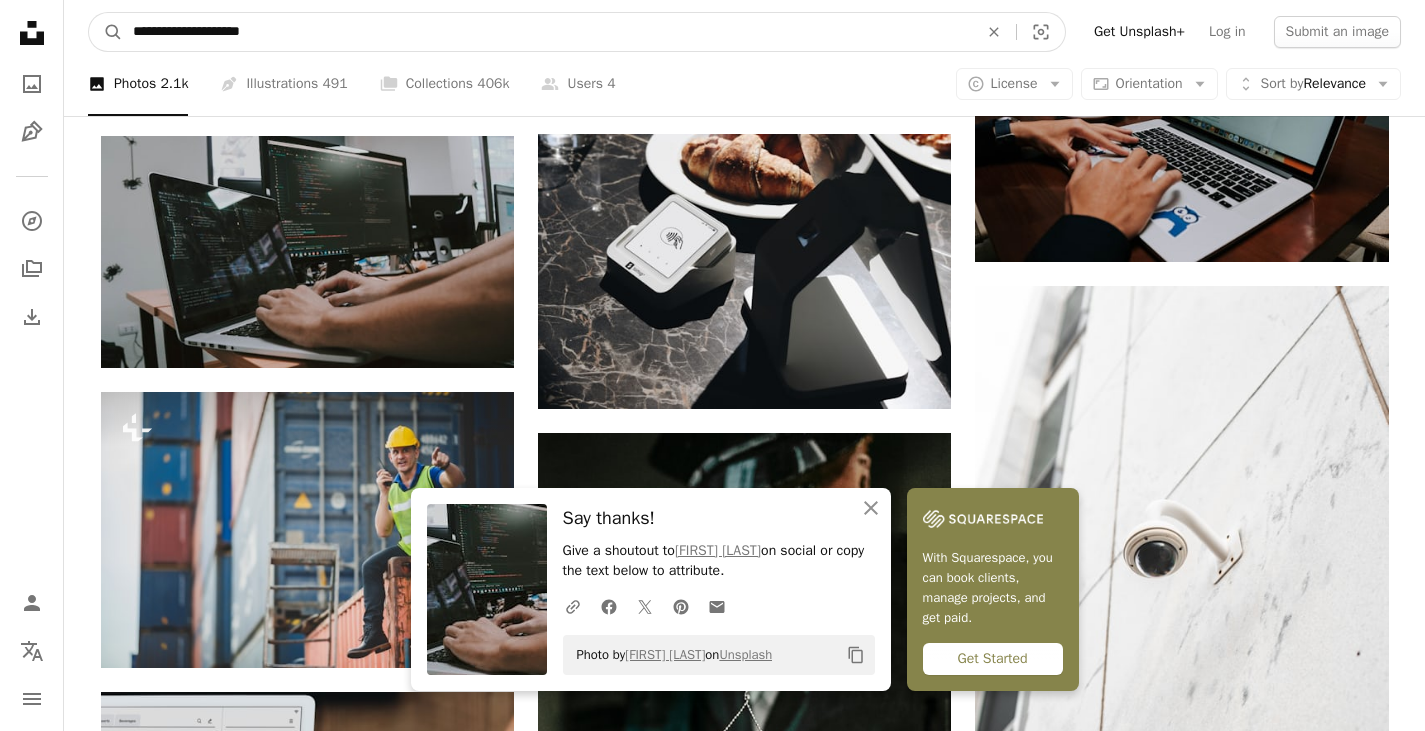 type on "**********" 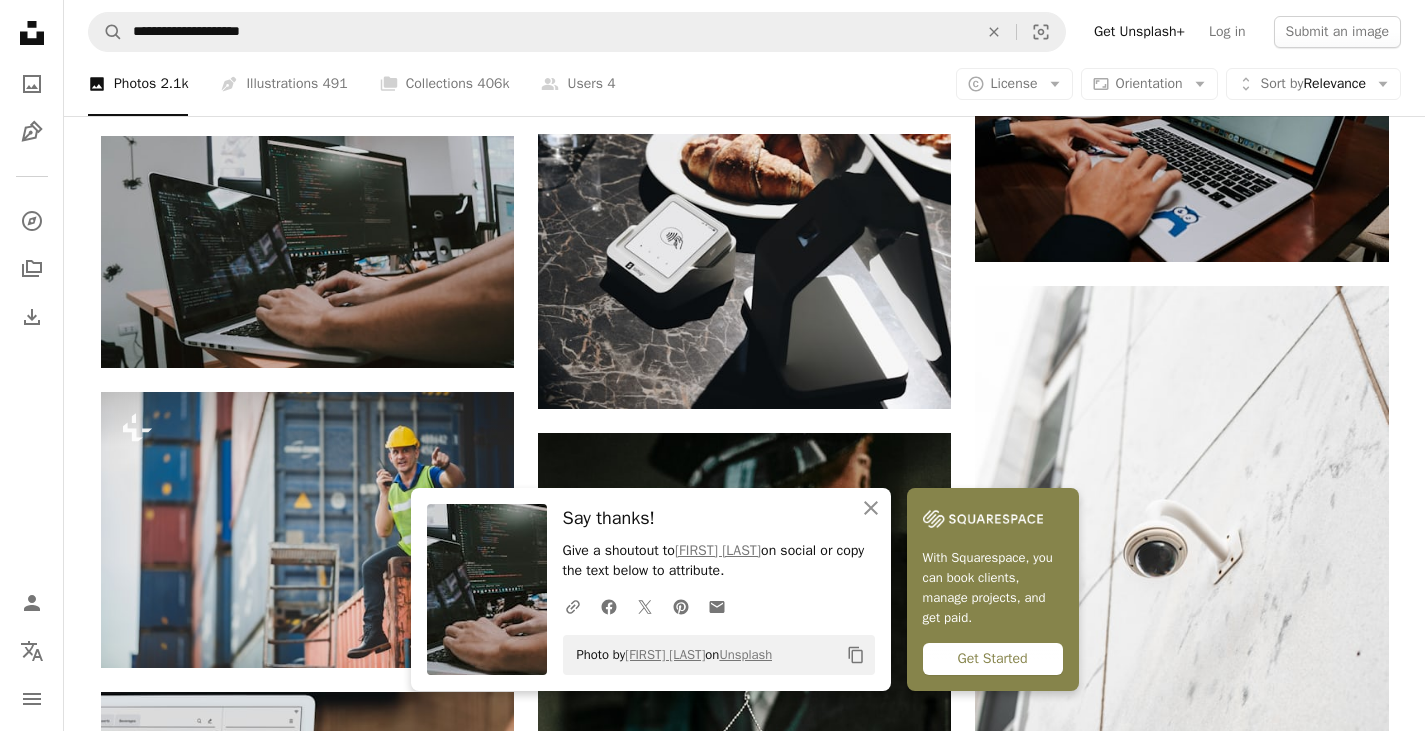 scroll, scrollTop: 0, scrollLeft: 0, axis: both 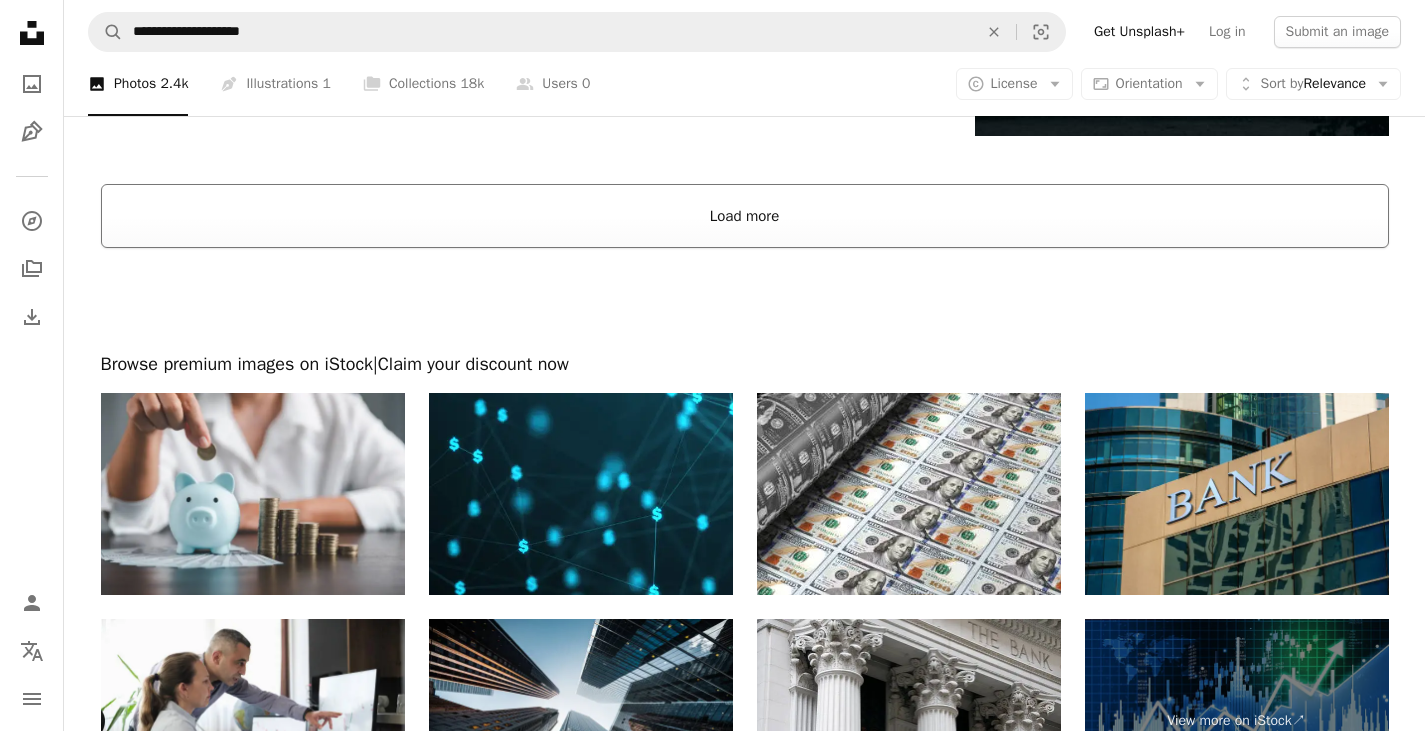 click on "Load more" at bounding box center [745, 216] 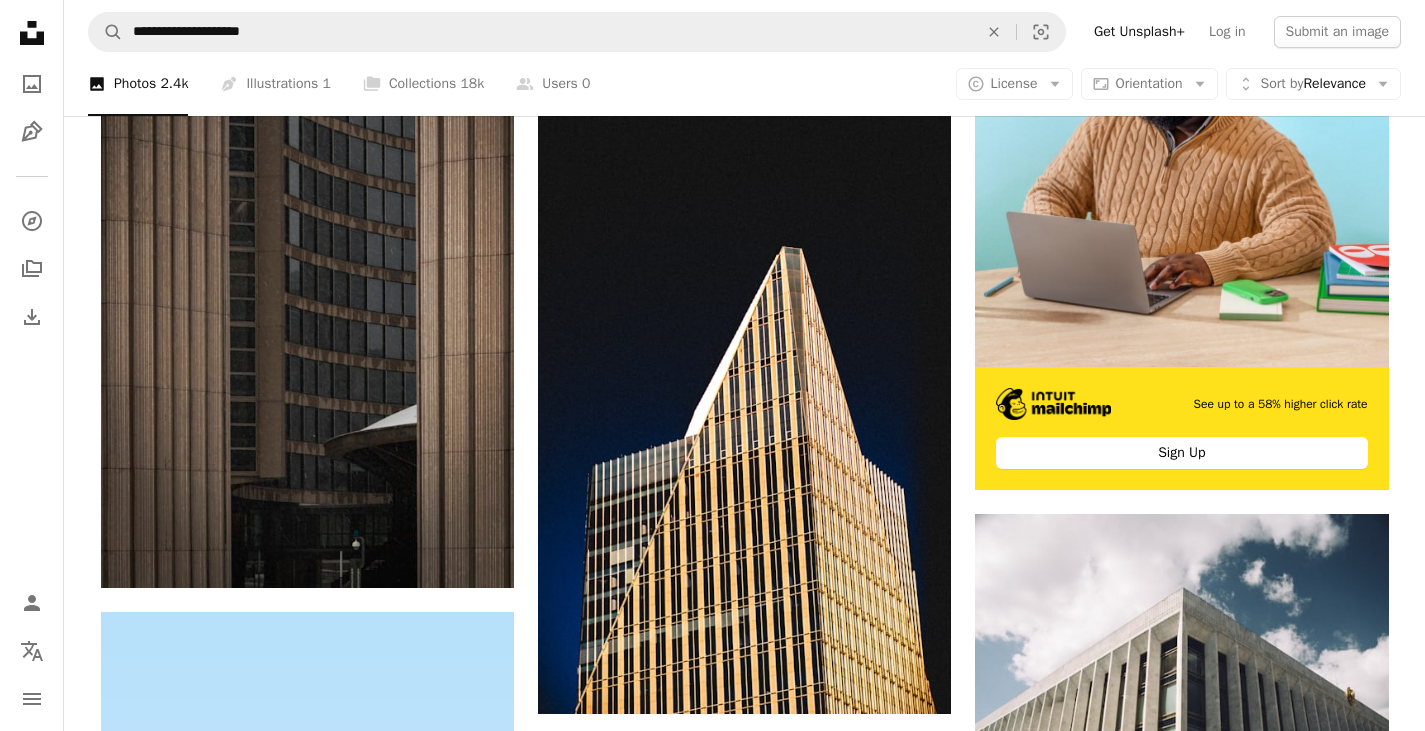 scroll, scrollTop: 8705, scrollLeft: 0, axis: vertical 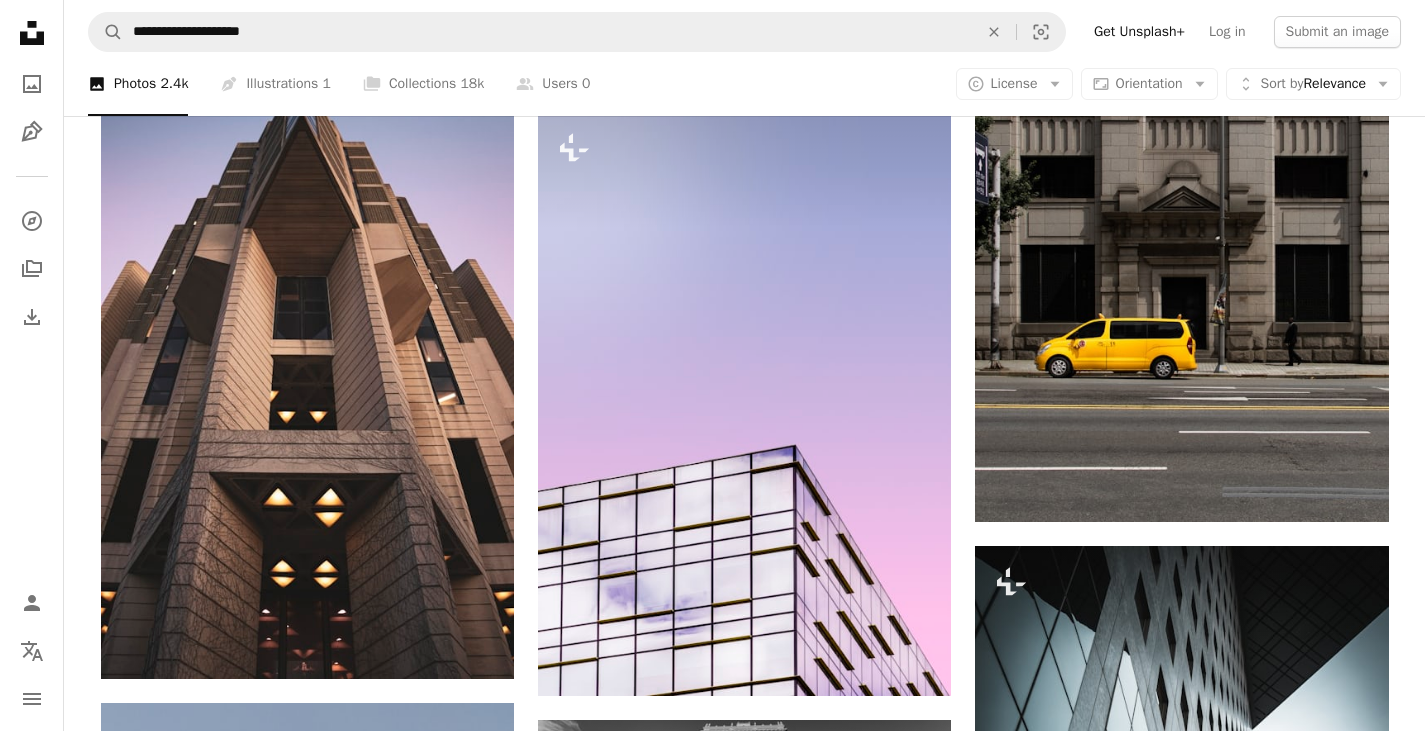 click on "A photo Photos   2.4k Pen Tool Illustrations   1 A stack of folders Collections   18k A group of people Users   0 A copyright icon © License Arrow down Aspect ratio Orientation Arrow down Unfold Sort by  Relevance Arrow down Filters Filters" at bounding box center [744, 84] 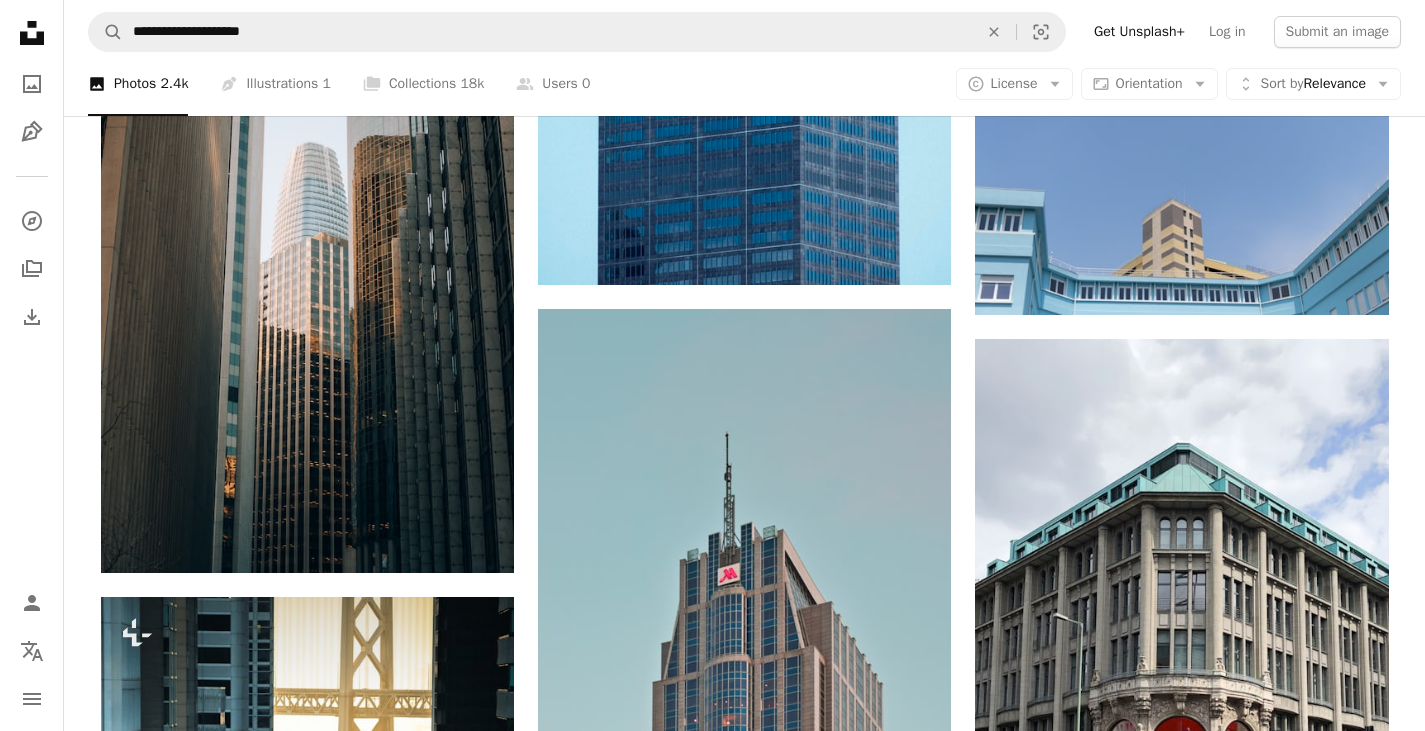 scroll, scrollTop: 22980, scrollLeft: 0, axis: vertical 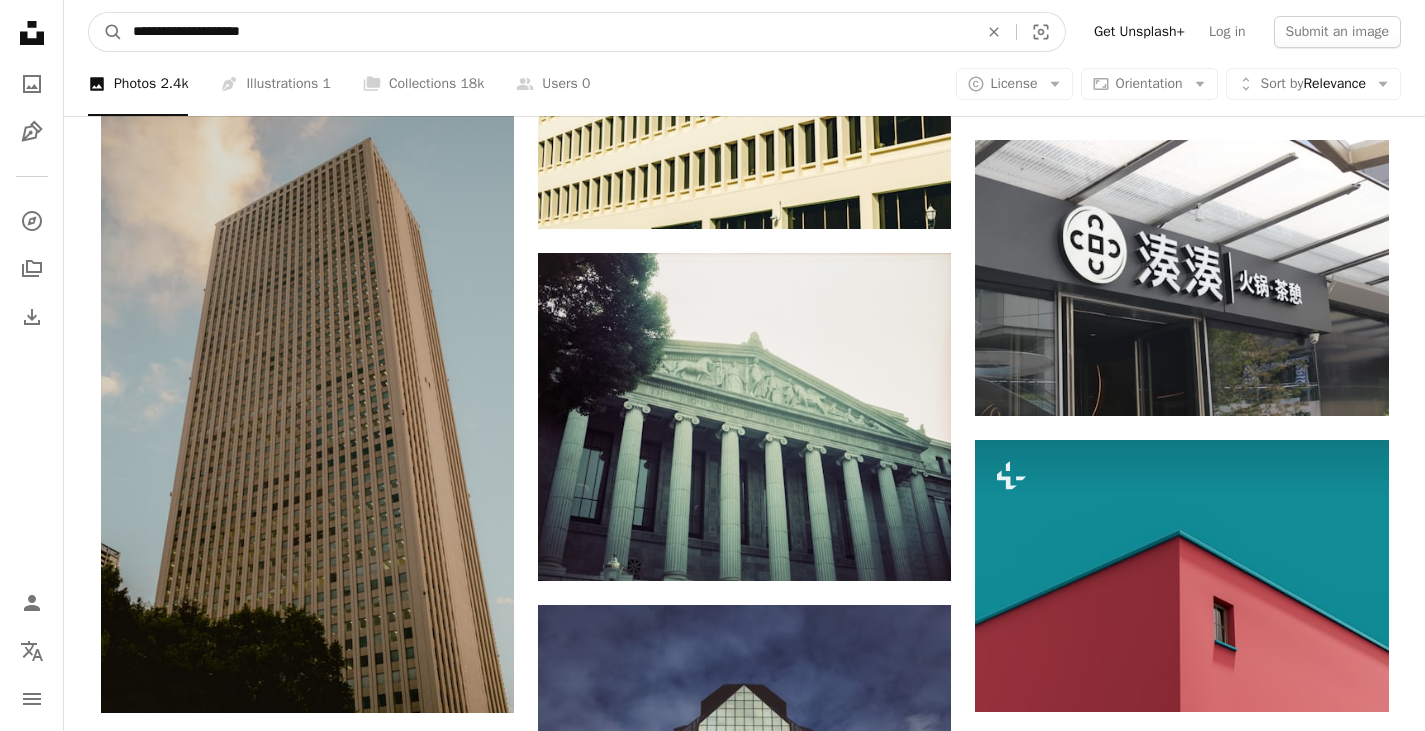 click on "**********" at bounding box center (547, 32) 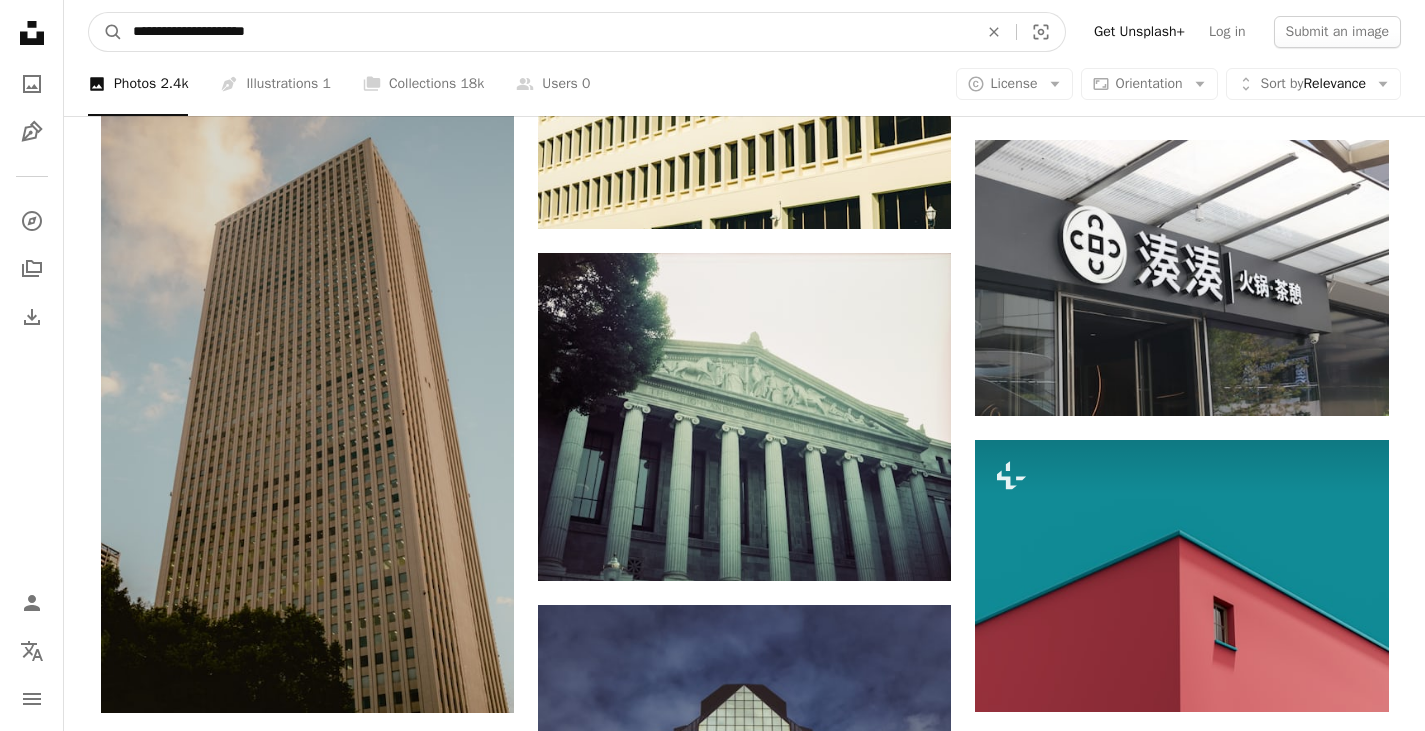 type on "**********" 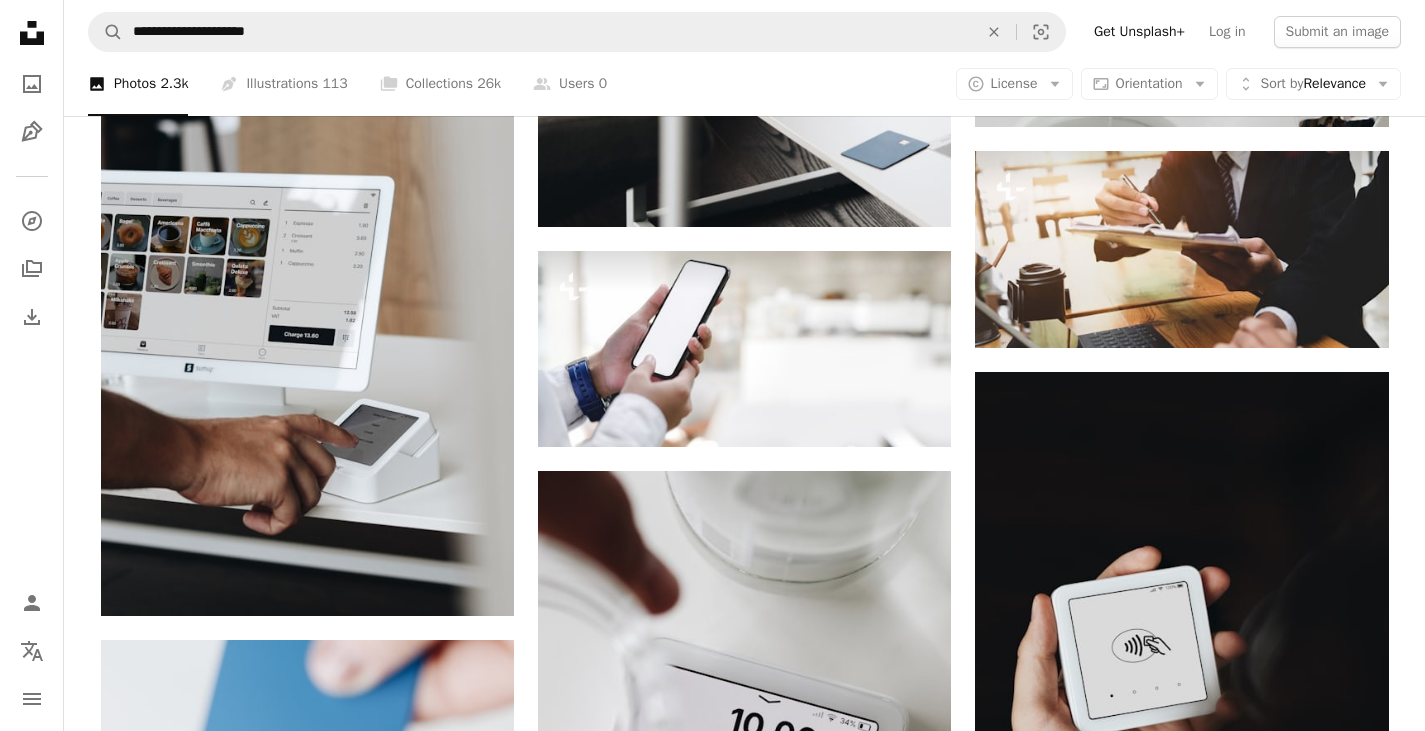 scroll, scrollTop: 2952, scrollLeft: 0, axis: vertical 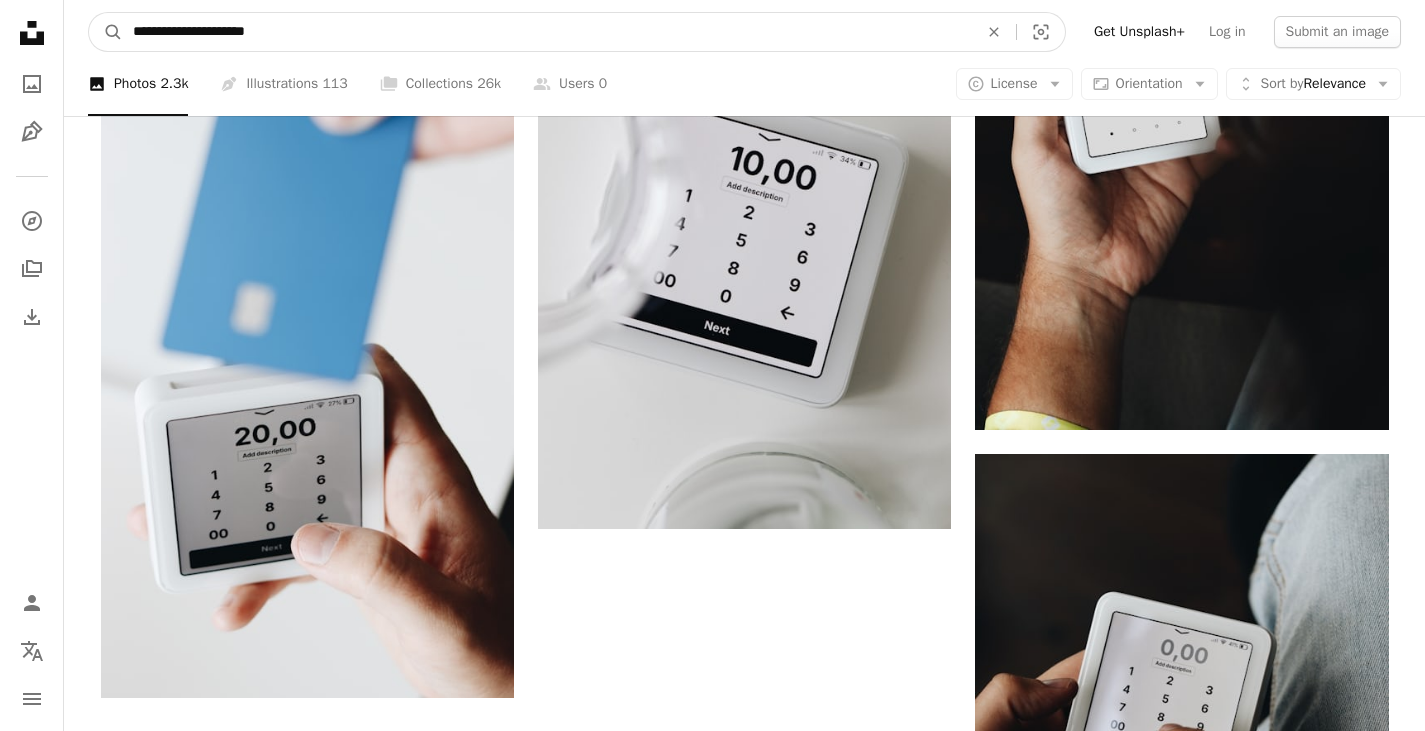click on "**********" at bounding box center [547, 32] 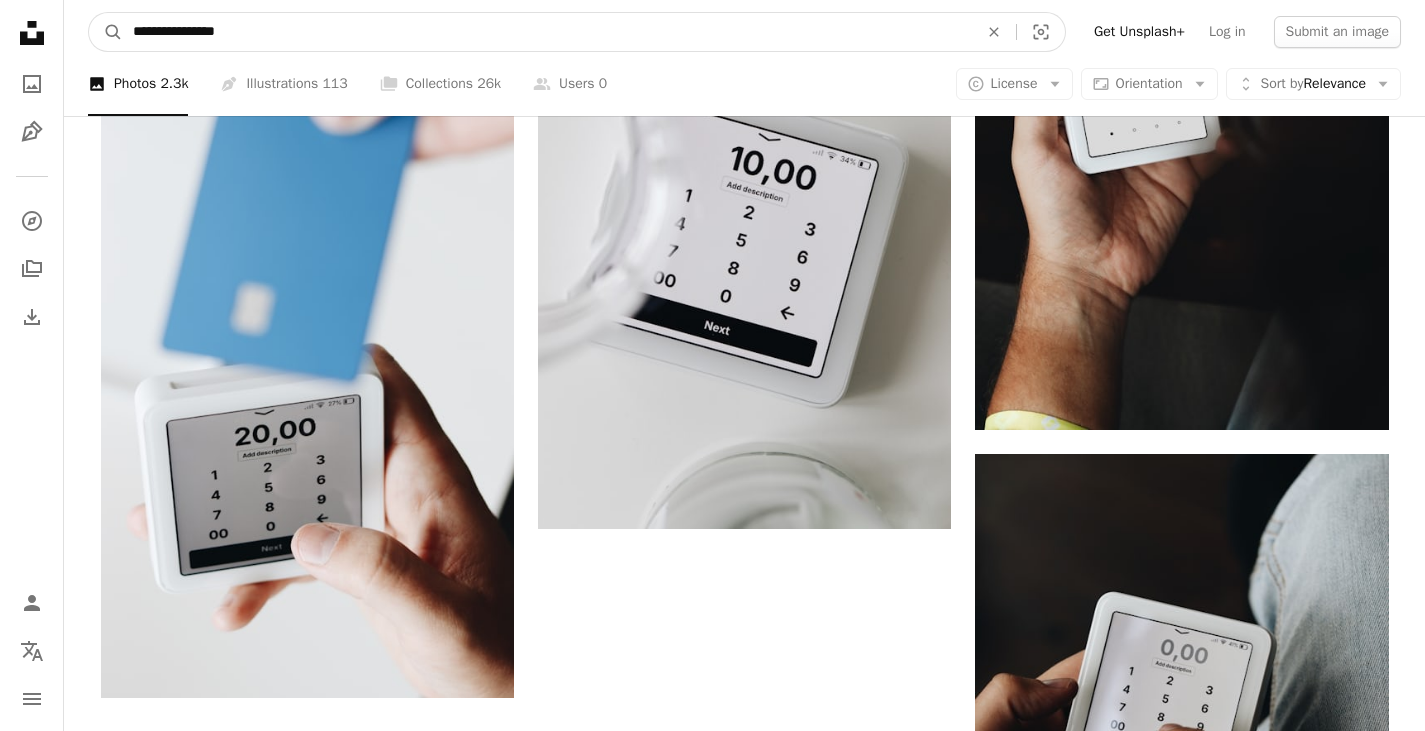 type on "**********" 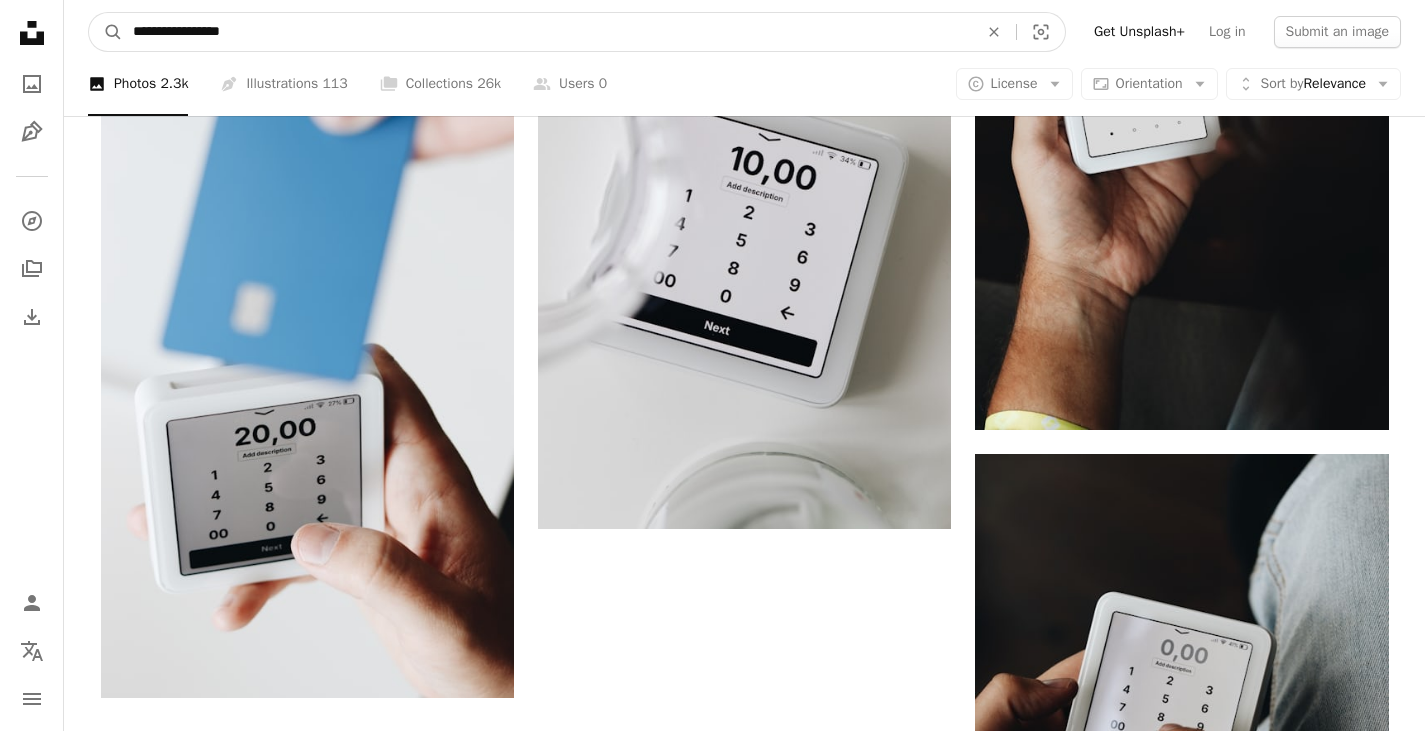 click on "A magnifying glass" at bounding box center [106, 32] 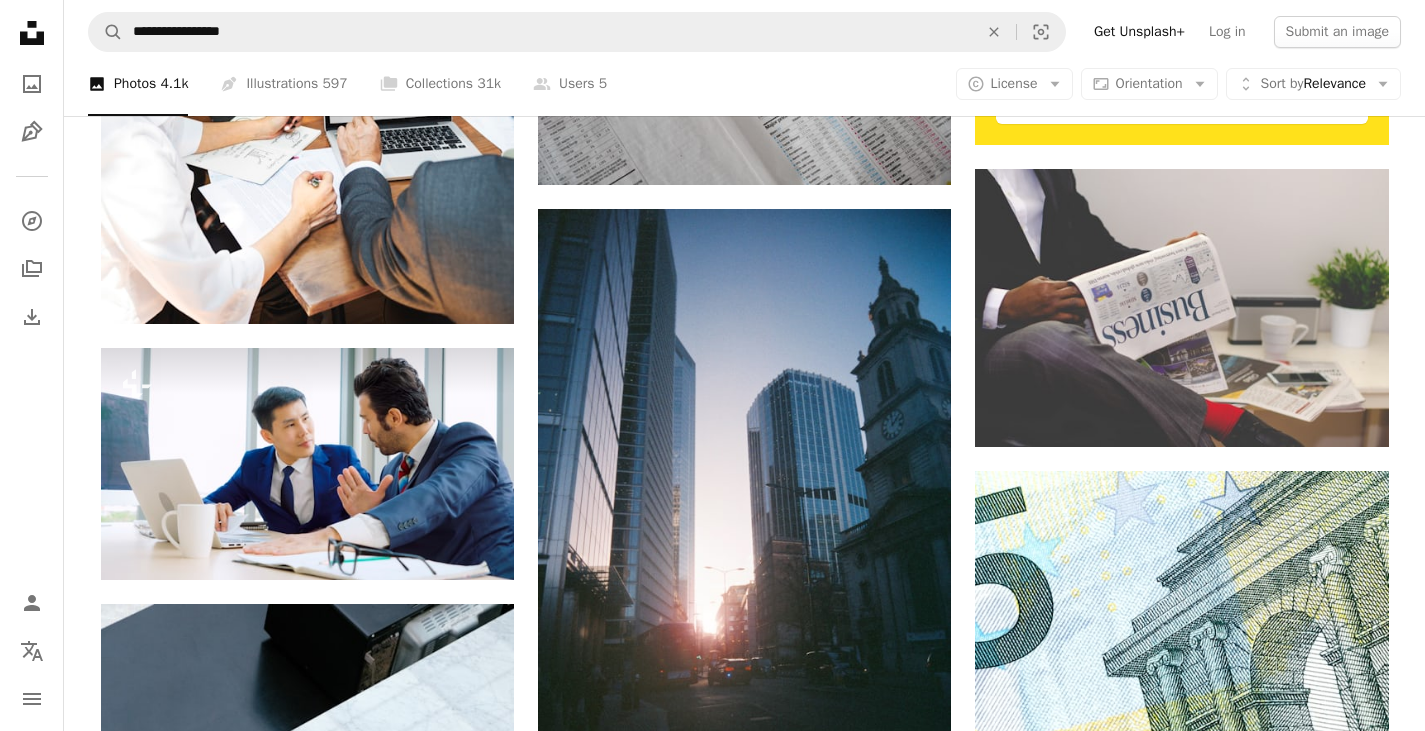 scroll, scrollTop: 975, scrollLeft: 0, axis: vertical 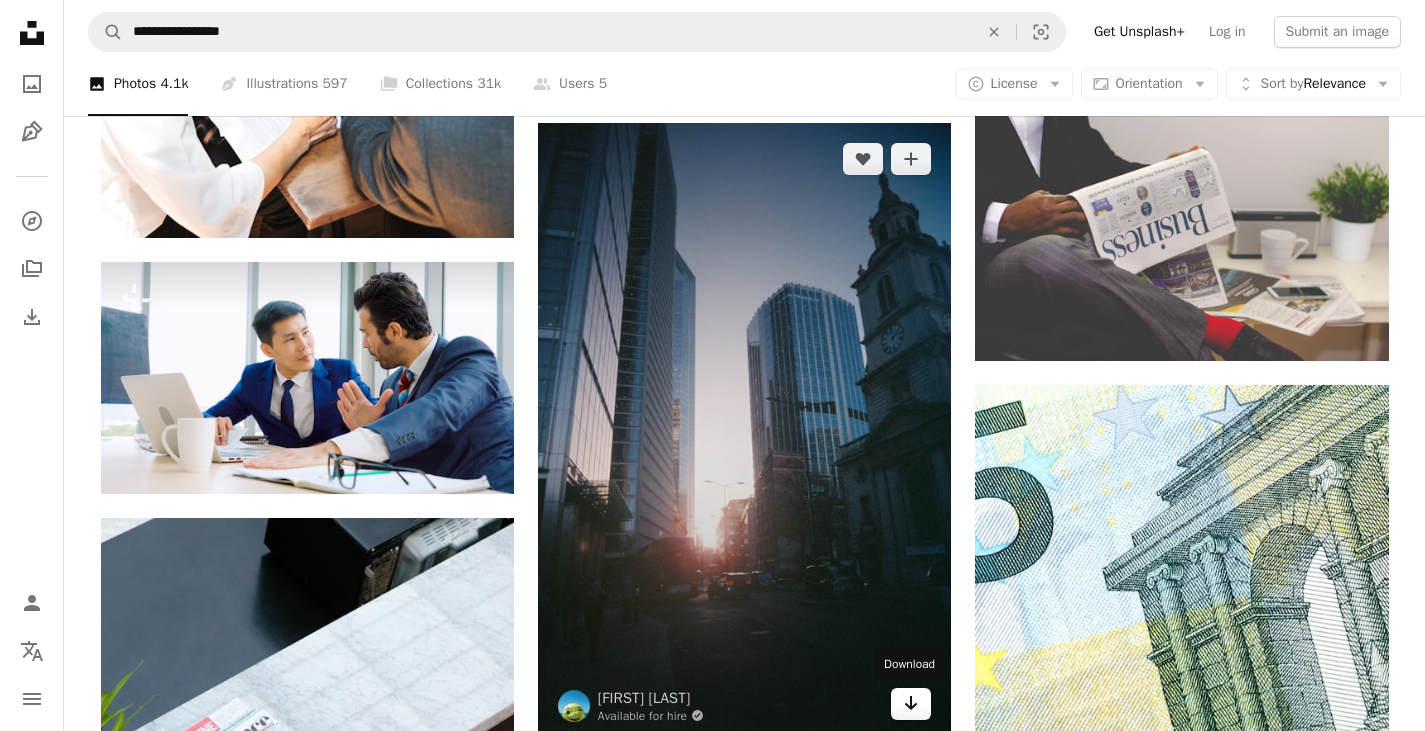 click on "Arrow pointing down" at bounding box center [911, 704] 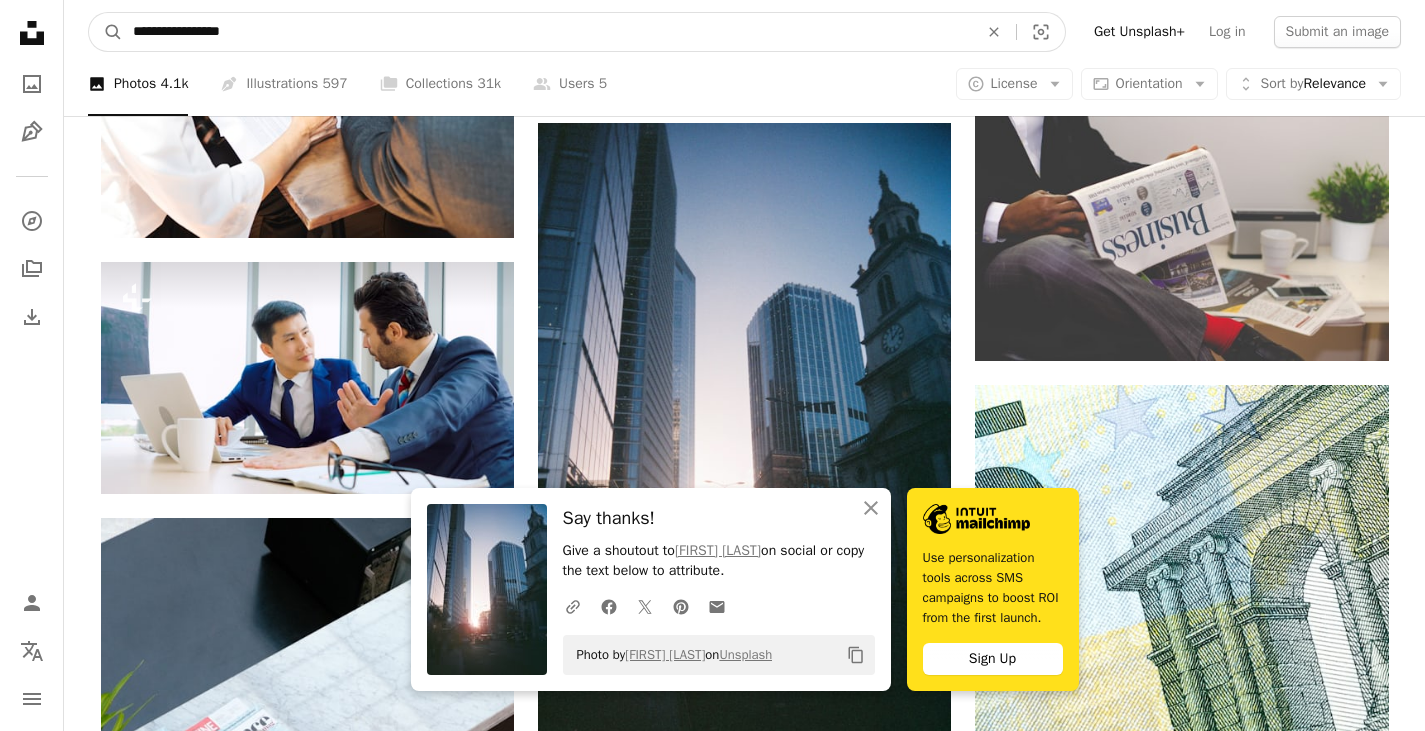 drag, startPoint x: 349, startPoint y: 26, endPoint x: 51, endPoint y: 28, distance: 298.0067 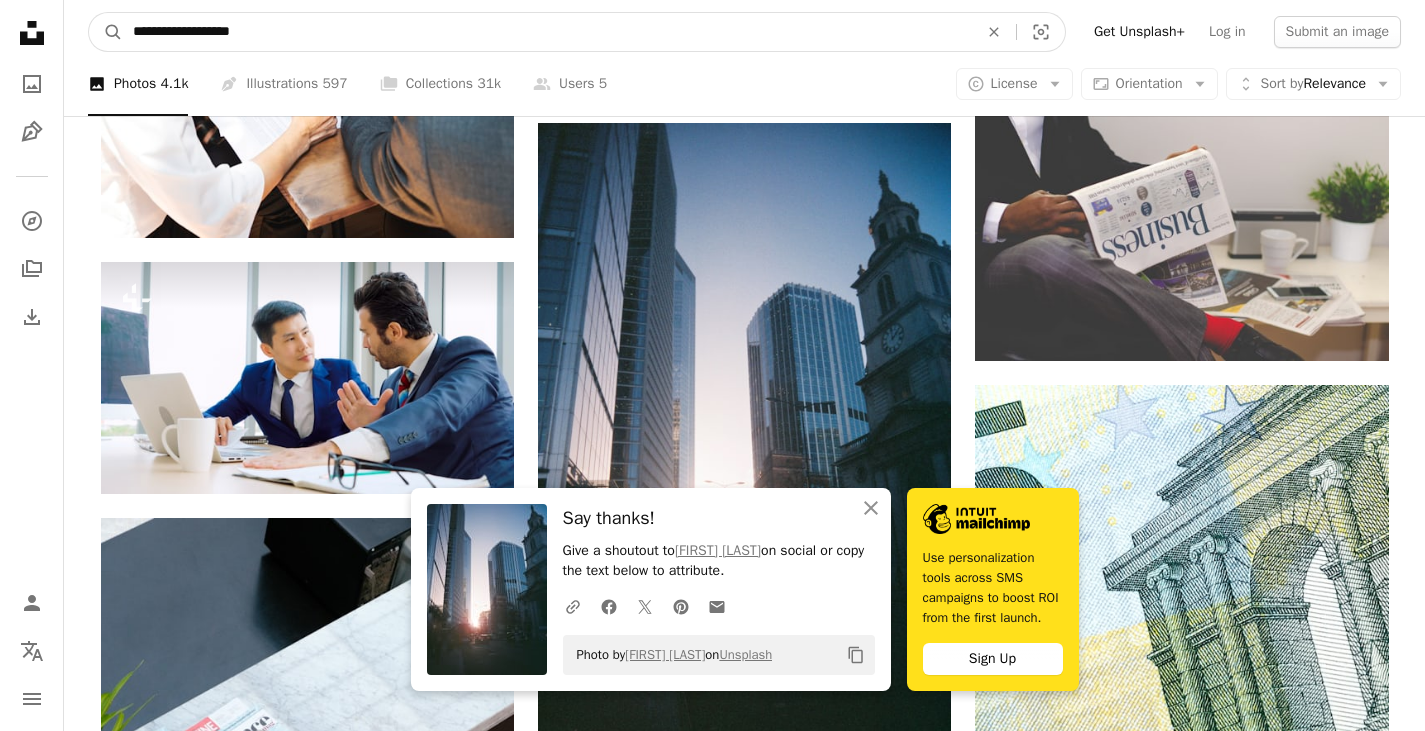 type on "**********" 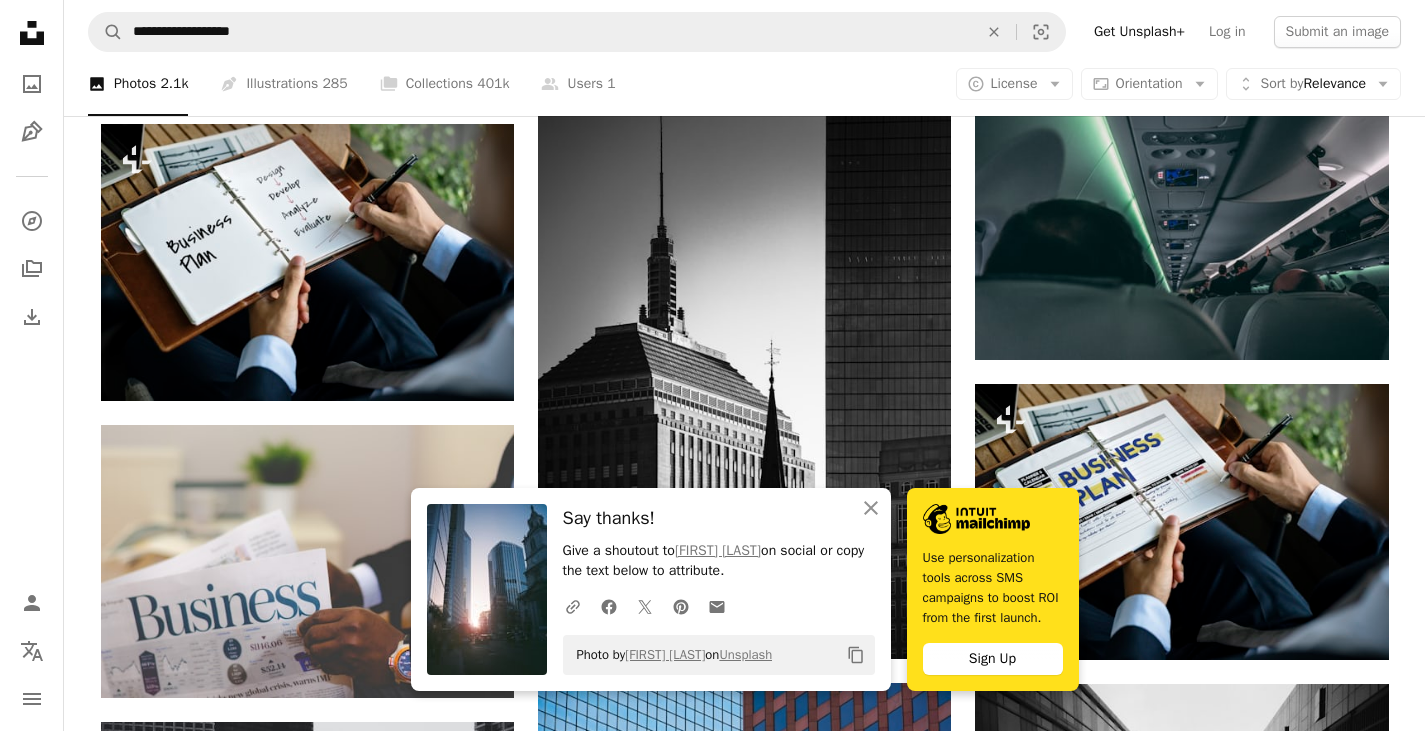 scroll, scrollTop: 0, scrollLeft: 0, axis: both 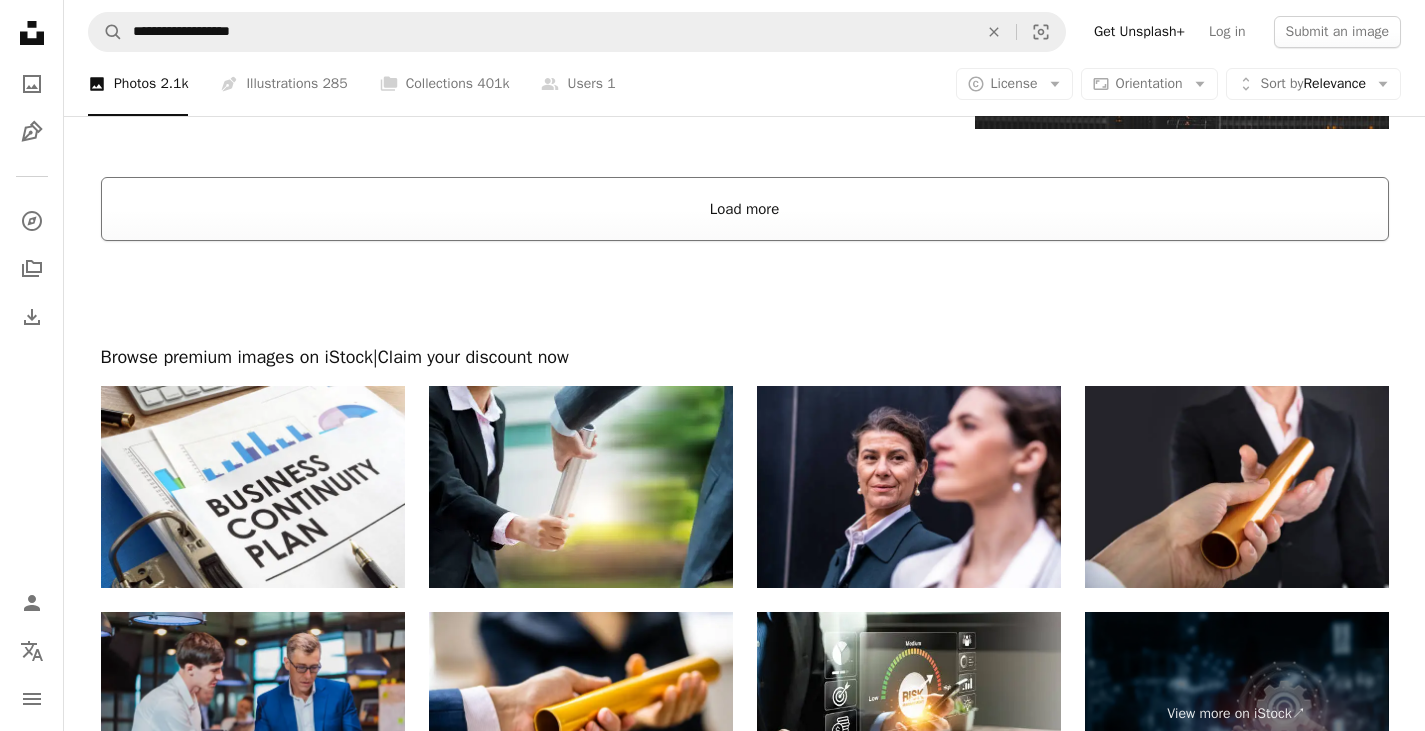 click on "Load more" at bounding box center (745, 209) 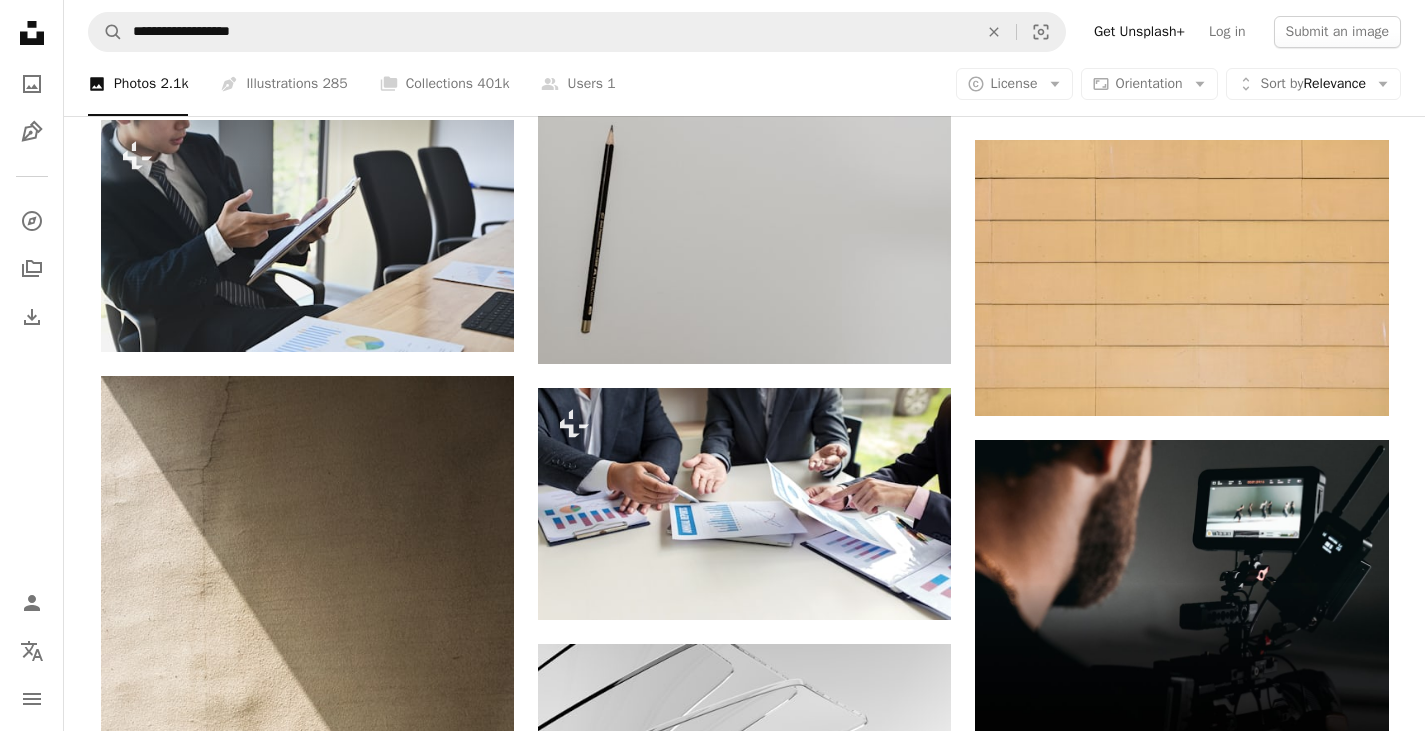 scroll, scrollTop: 7543, scrollLeft: 0, axis: vertical 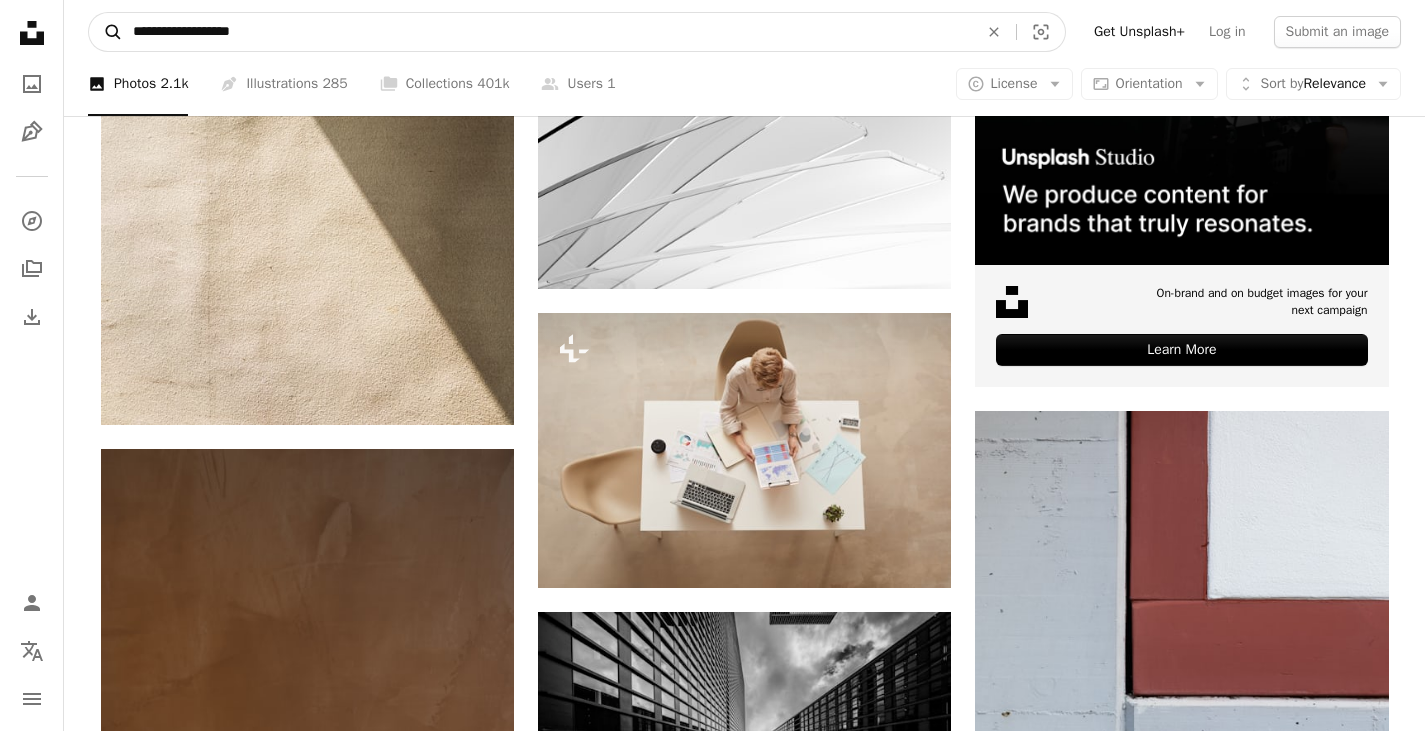 drag, startPoint x: 319, startPoint y: 25, endPoint x: 106, endPoint y: 22, distance: 213.02112 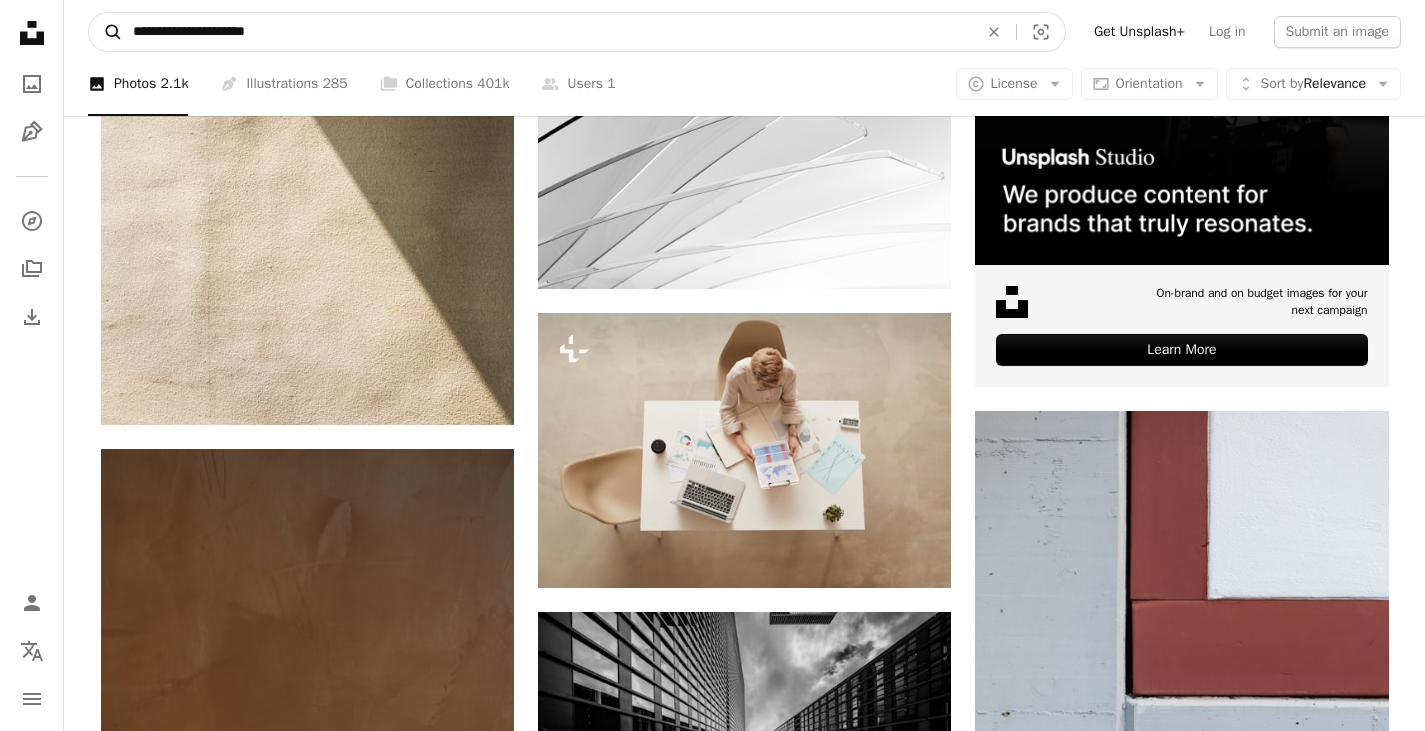 type on "**********" 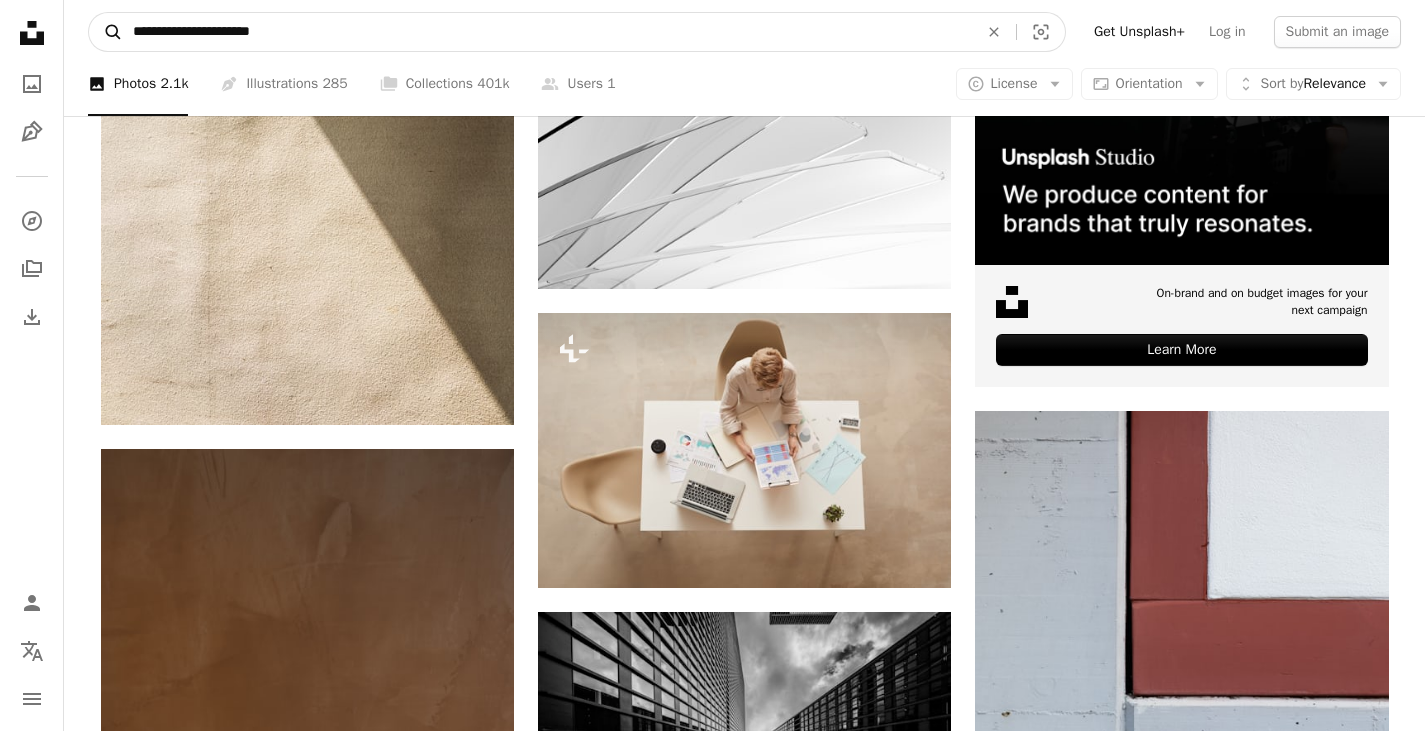 click on "A magnifying glass" at bounding box center [106, 32] 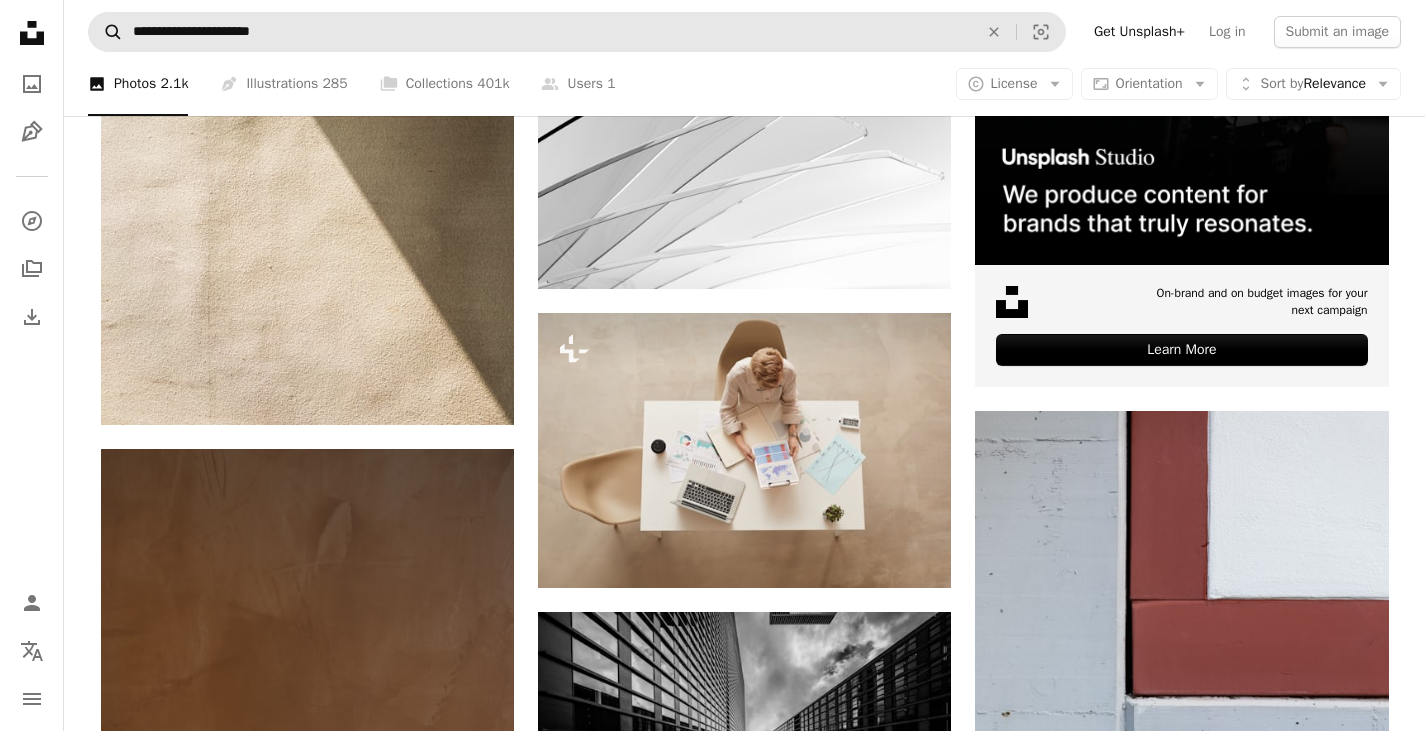 scroll, scrollTop: 0, scrollLeft: 0, axis: both 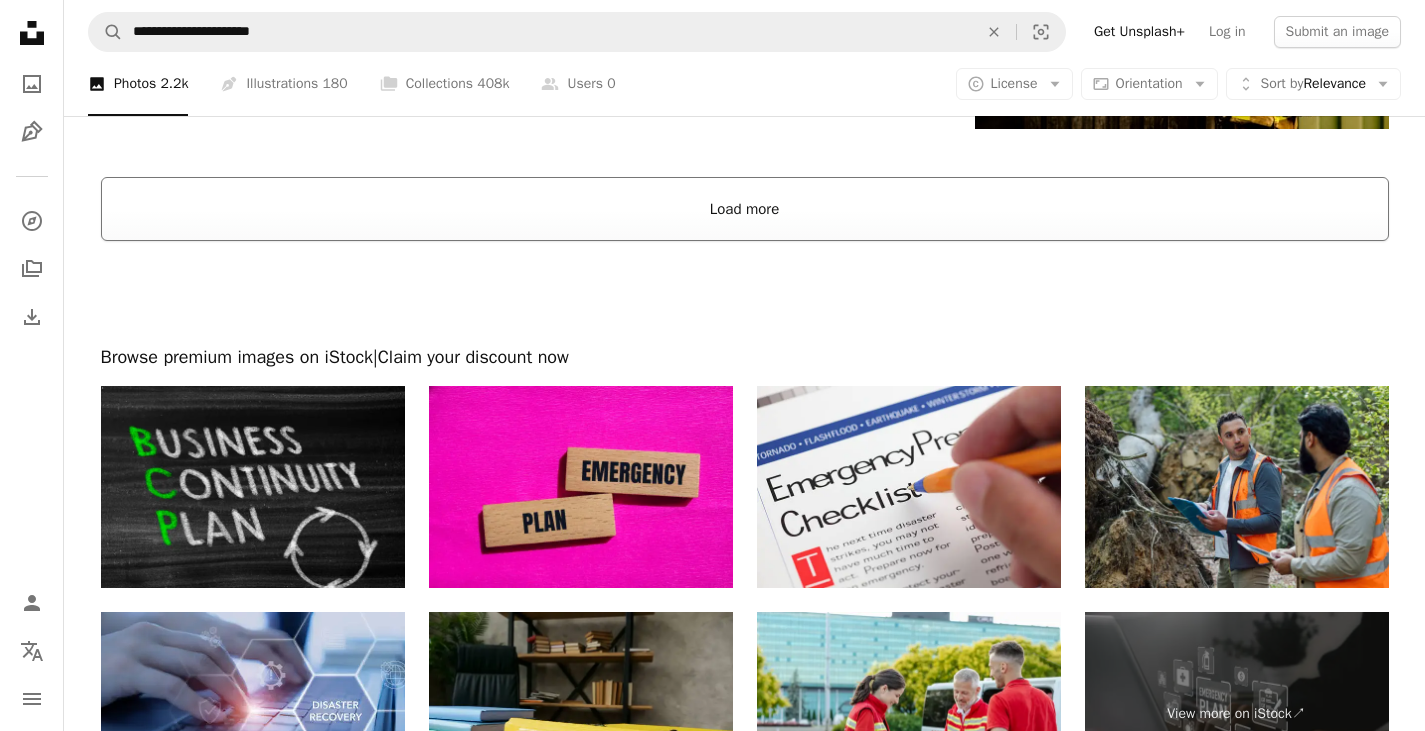 click on "Load more" at bounding box center (745, 209) 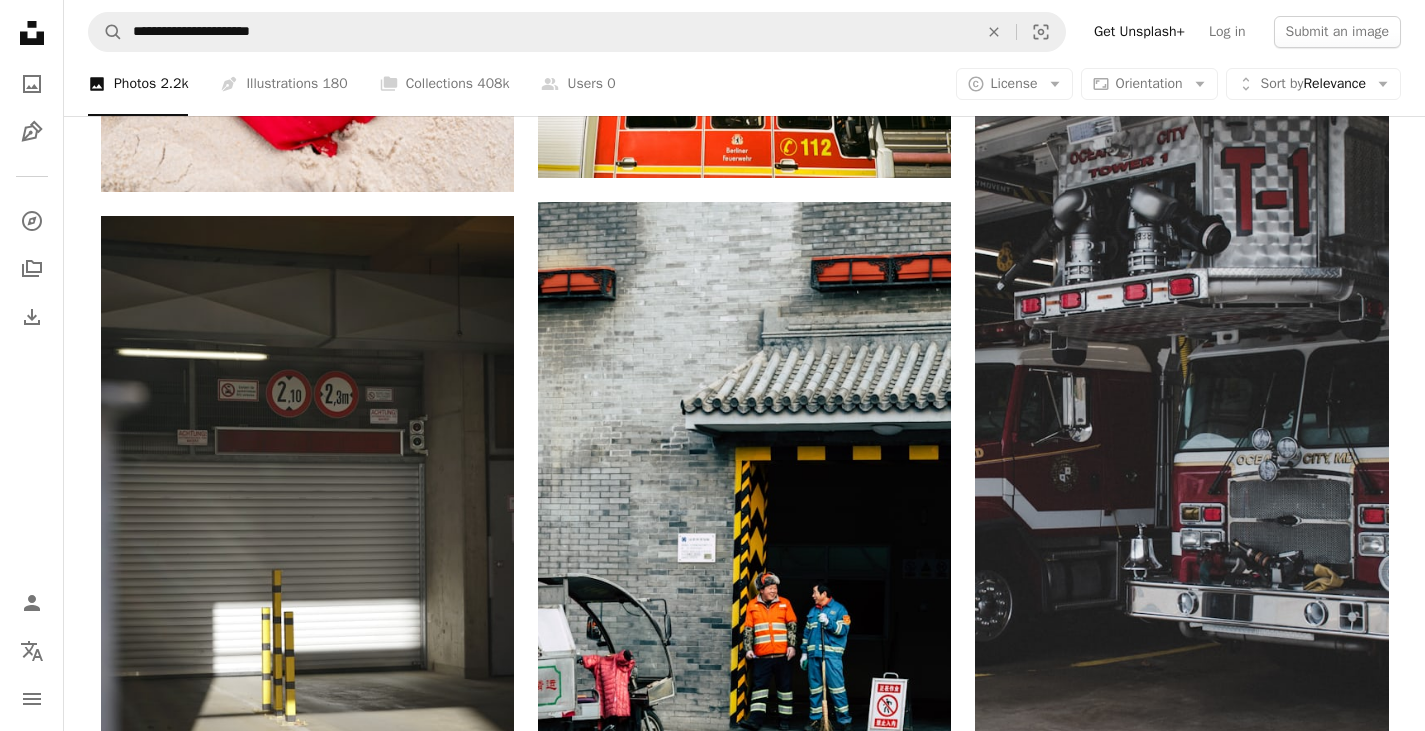 scroll, scrollTop: 8541, scrollLeft: 0, axis: vertical 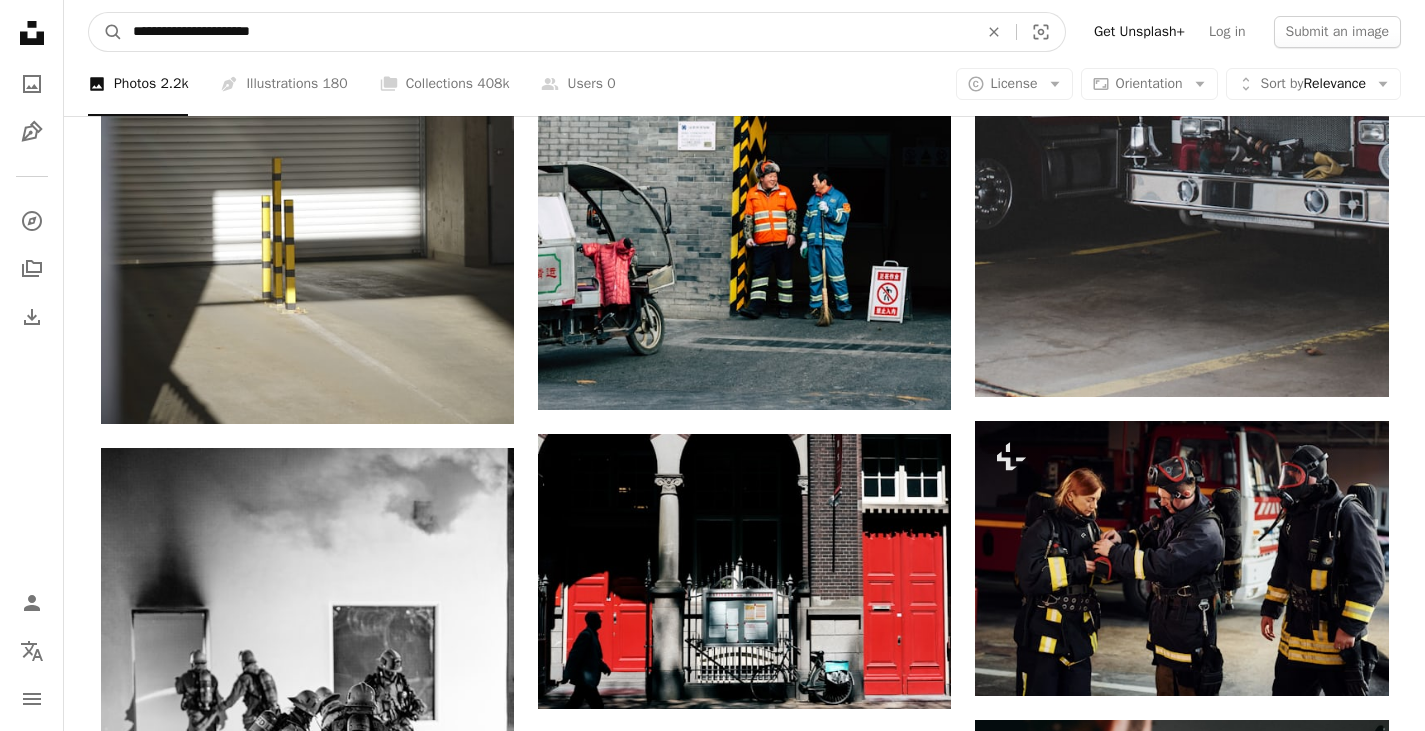 drag, startPoint x: 373, startPoint y: 36, endPoint x: 48, endPoint y: 32, distance: 325.02463 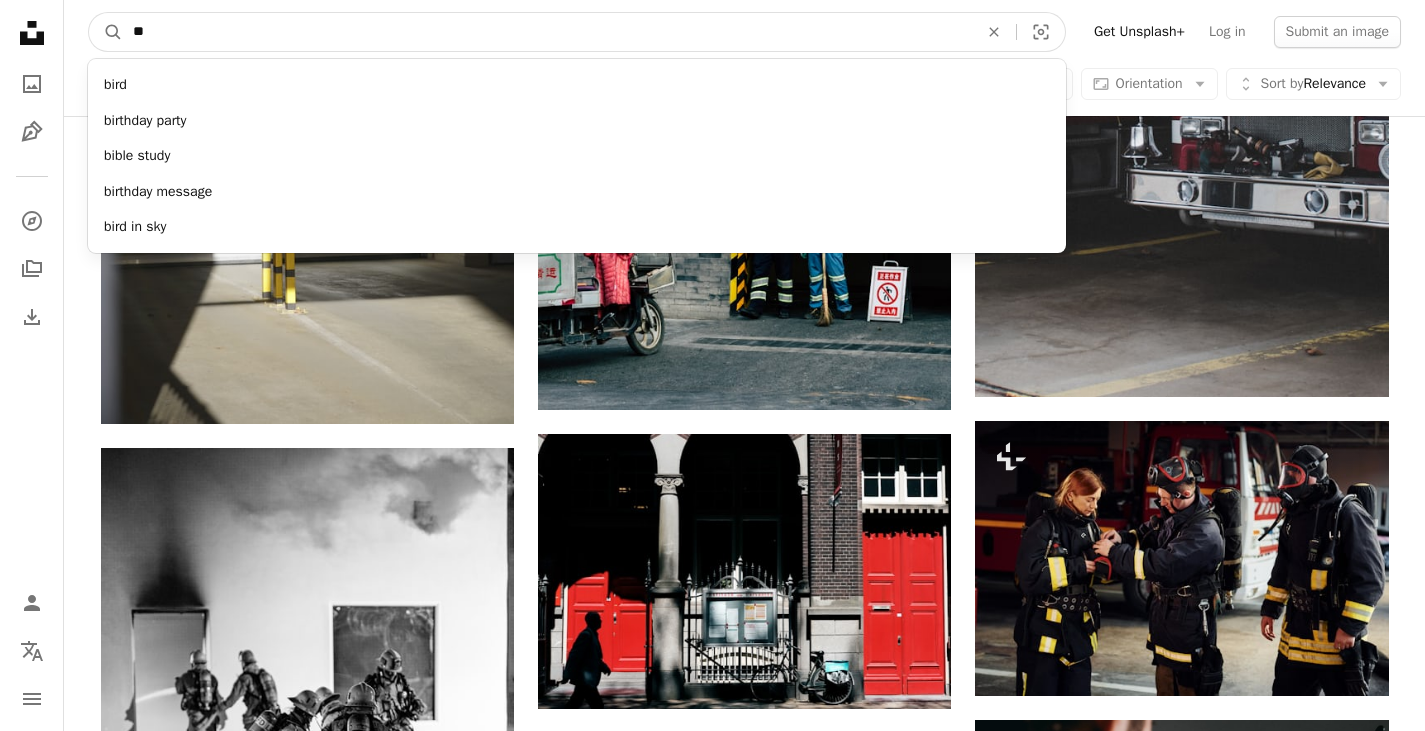 type on "*" 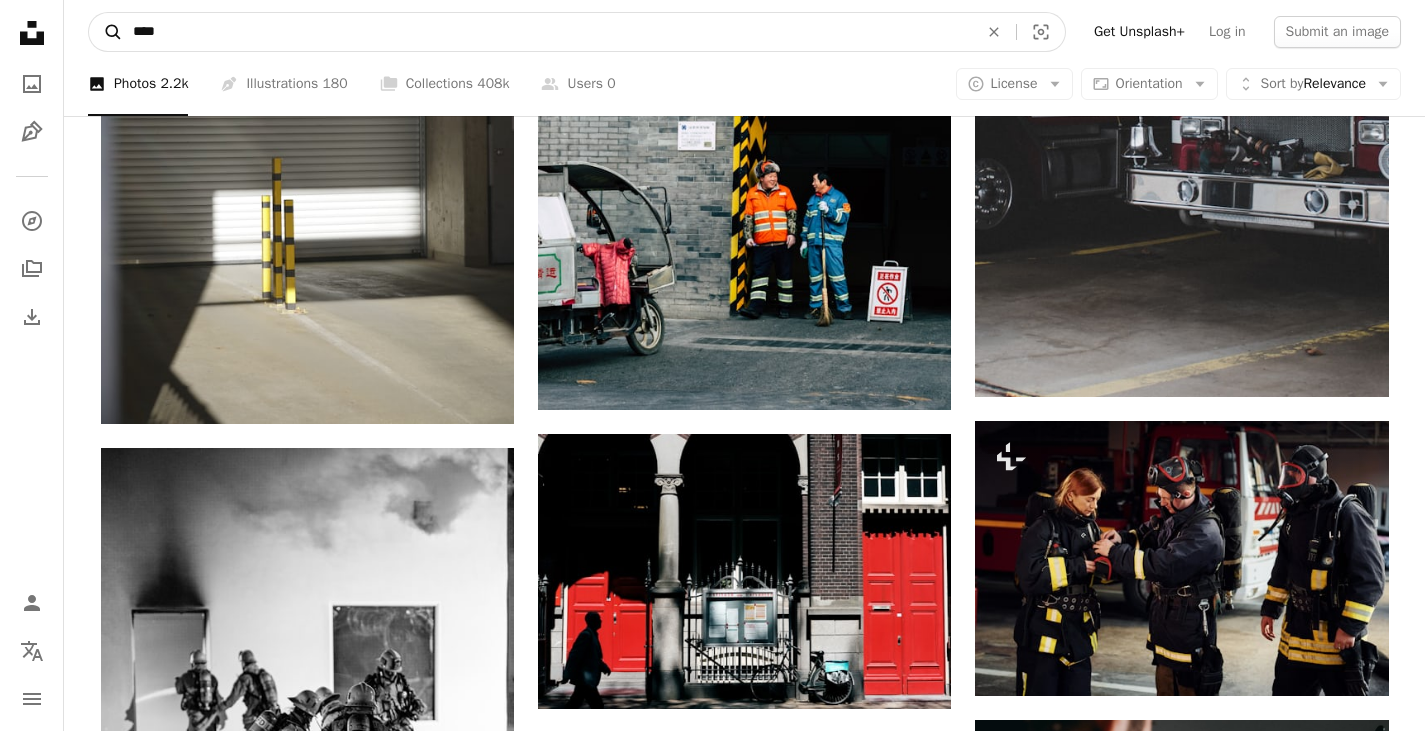 drag, startPoint x: 445, startPoint y: 28, endPoint x: 89, endPoint y: 16, distance: 356.20218 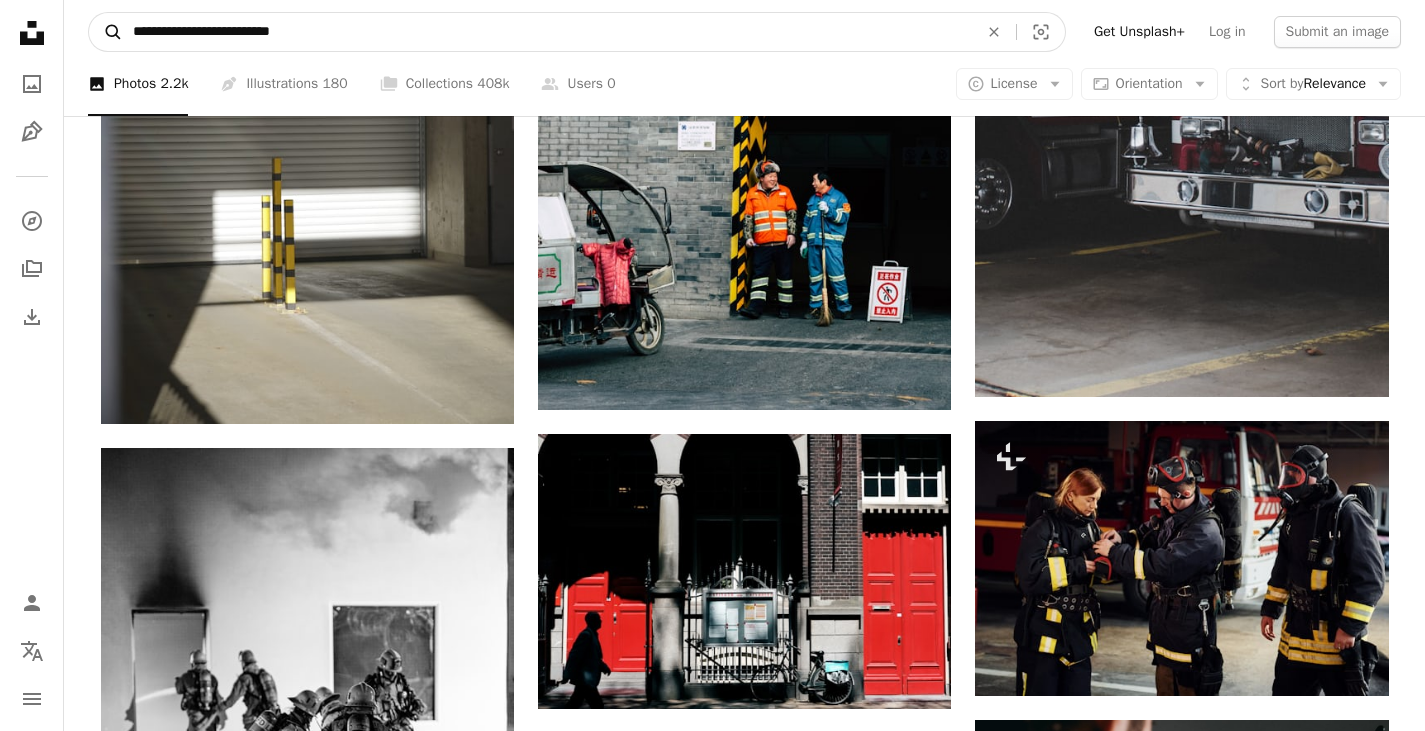 type on "**********" 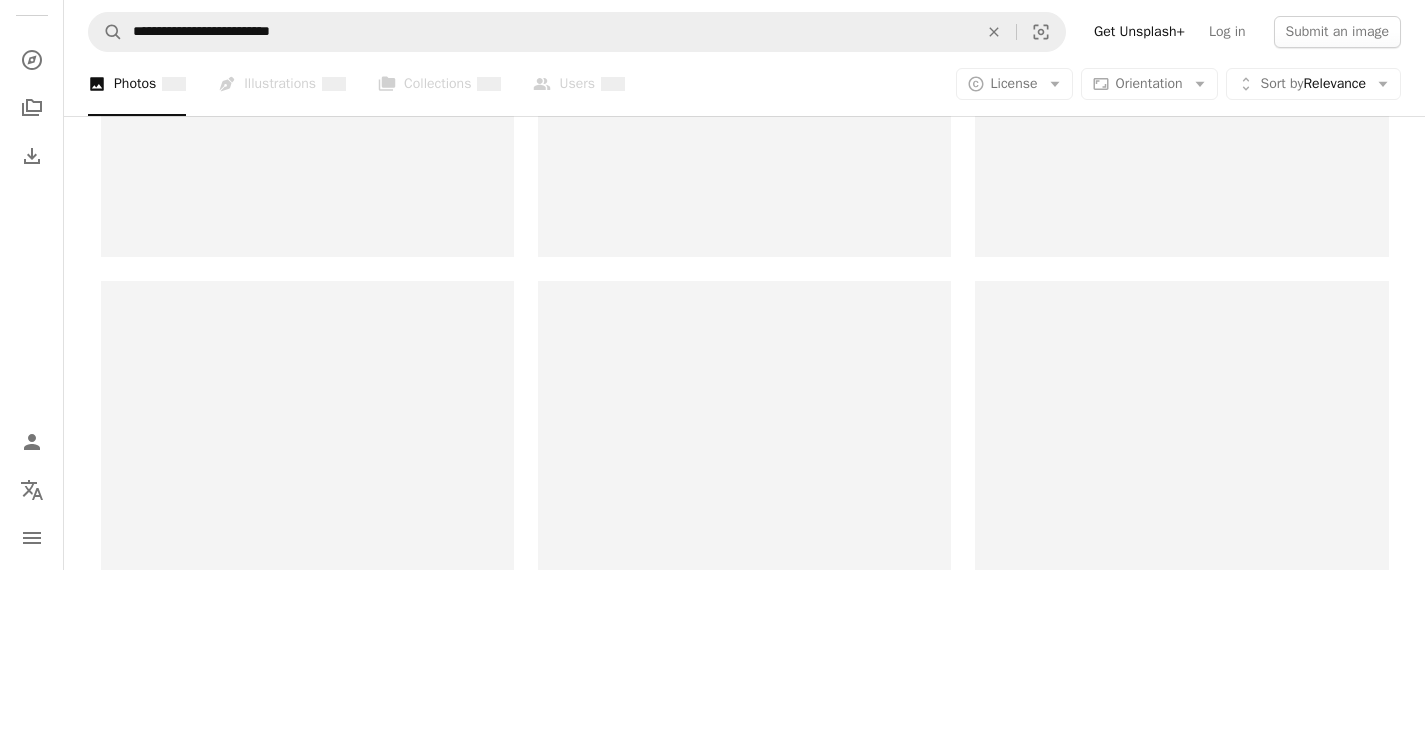 scroll, scrollTop: 0, scrollLeft: 0, axis: both 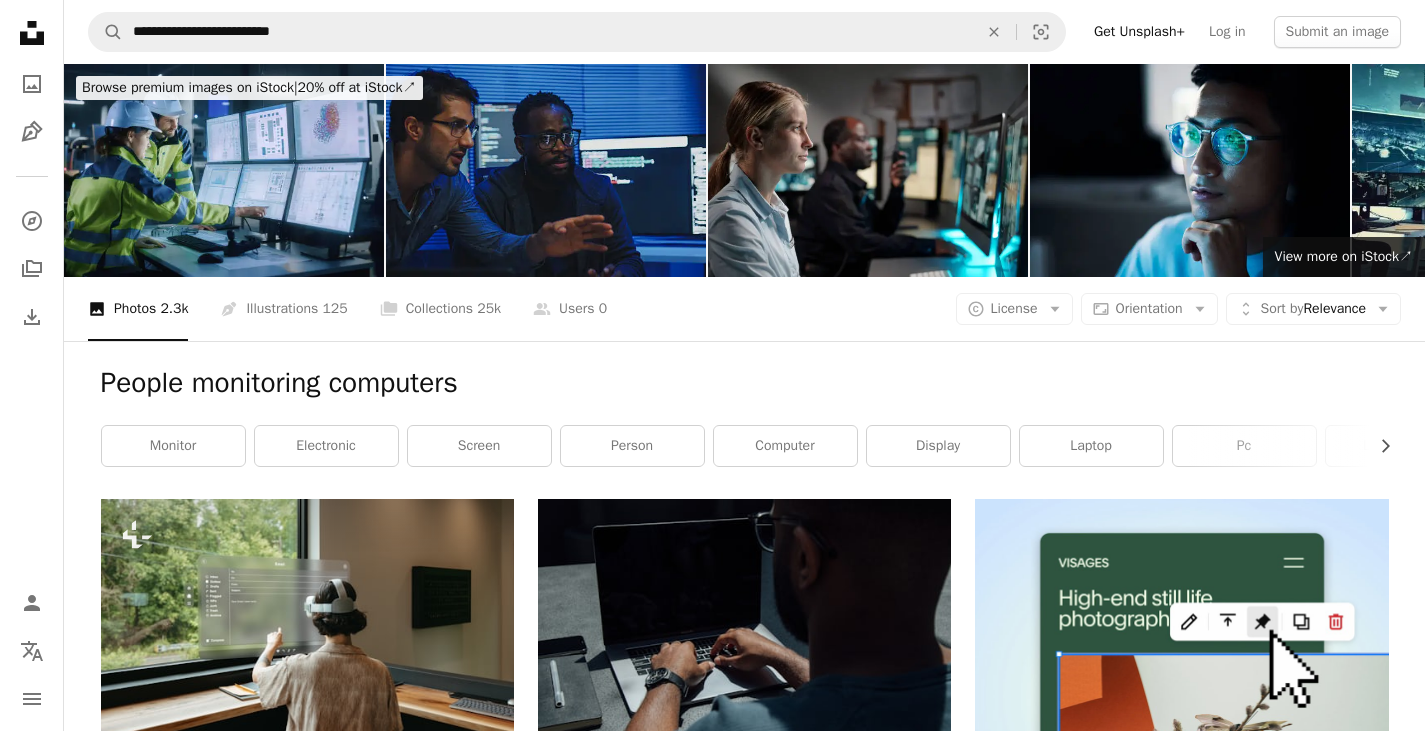 click at bounding box center (546, 170) 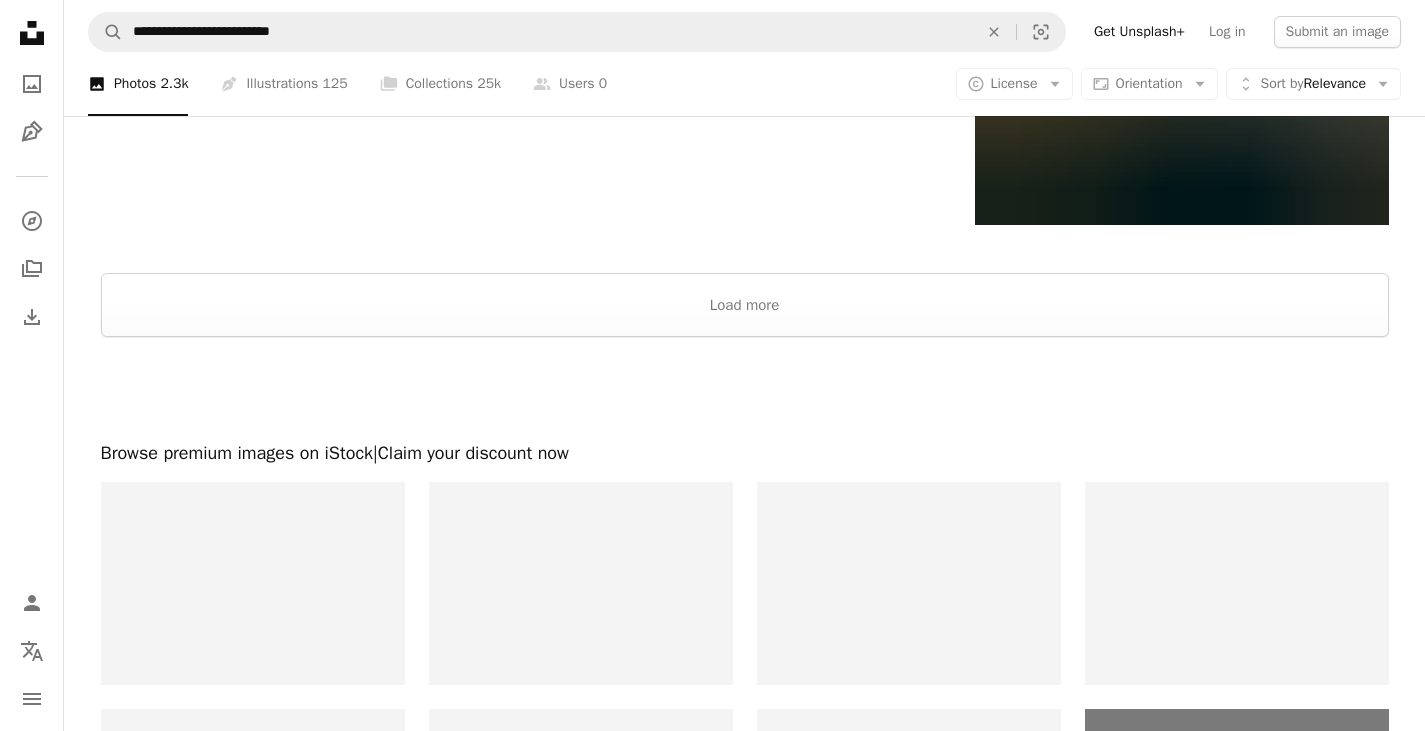 scroll, scrollTop: 3568, scrollLeft: 0, axis: vertical 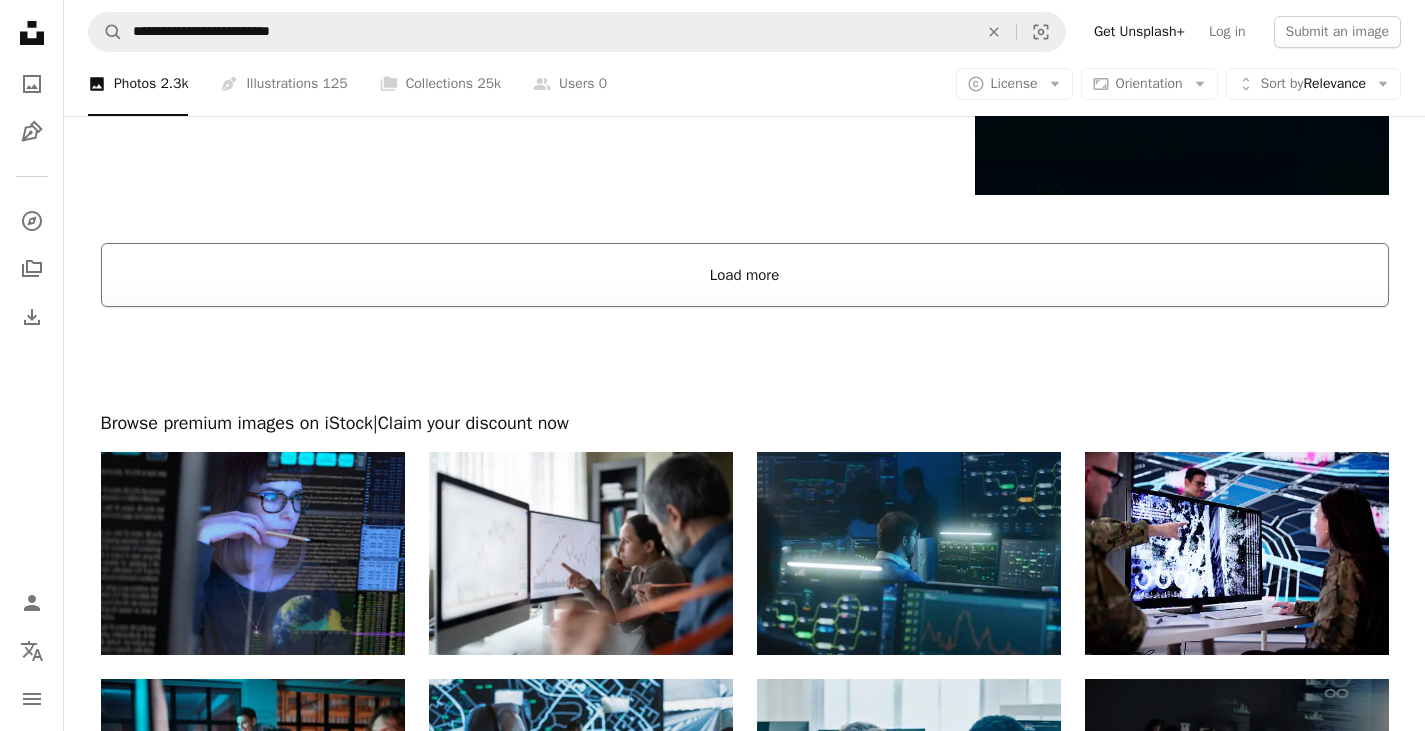 click on "Load more" at bounding box center [745, 275] 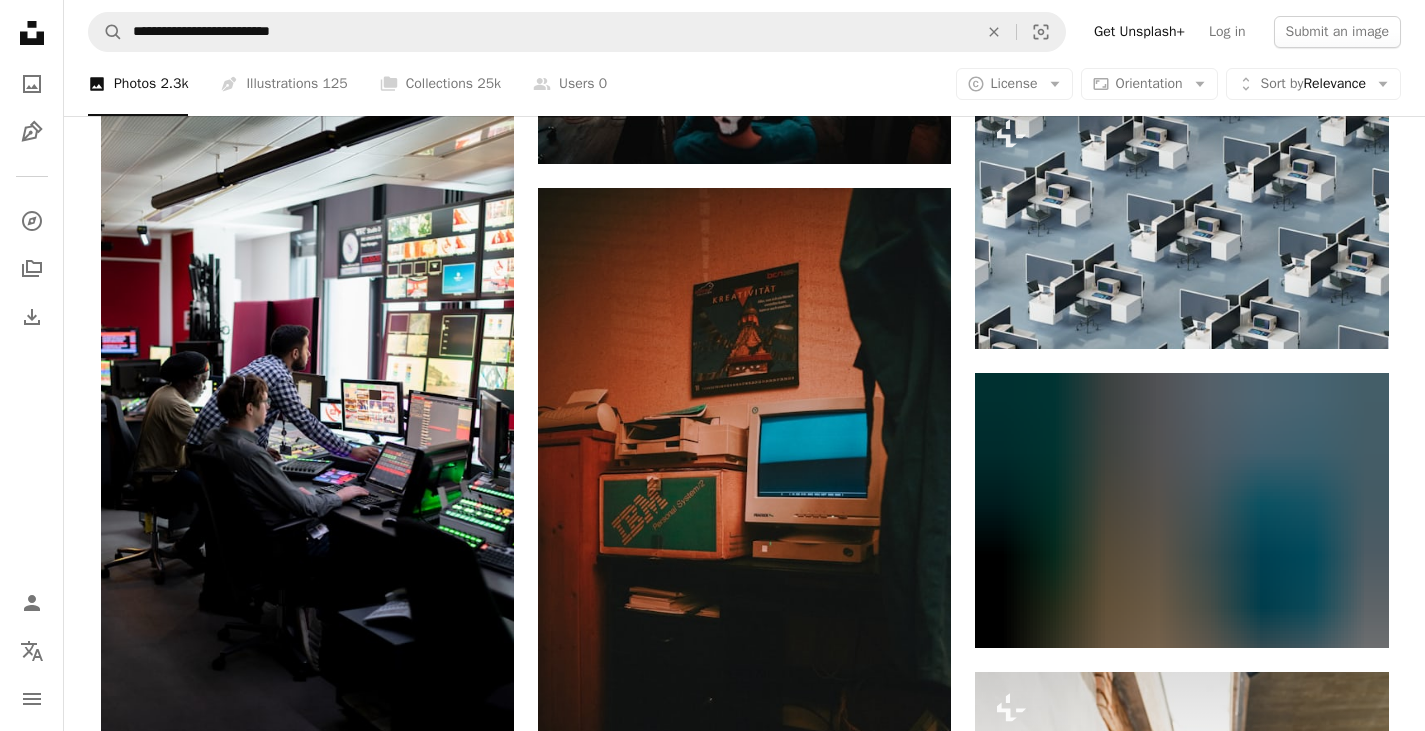 scroll, scrollTop: 5867, scrollLeft: 0, axis: vertical 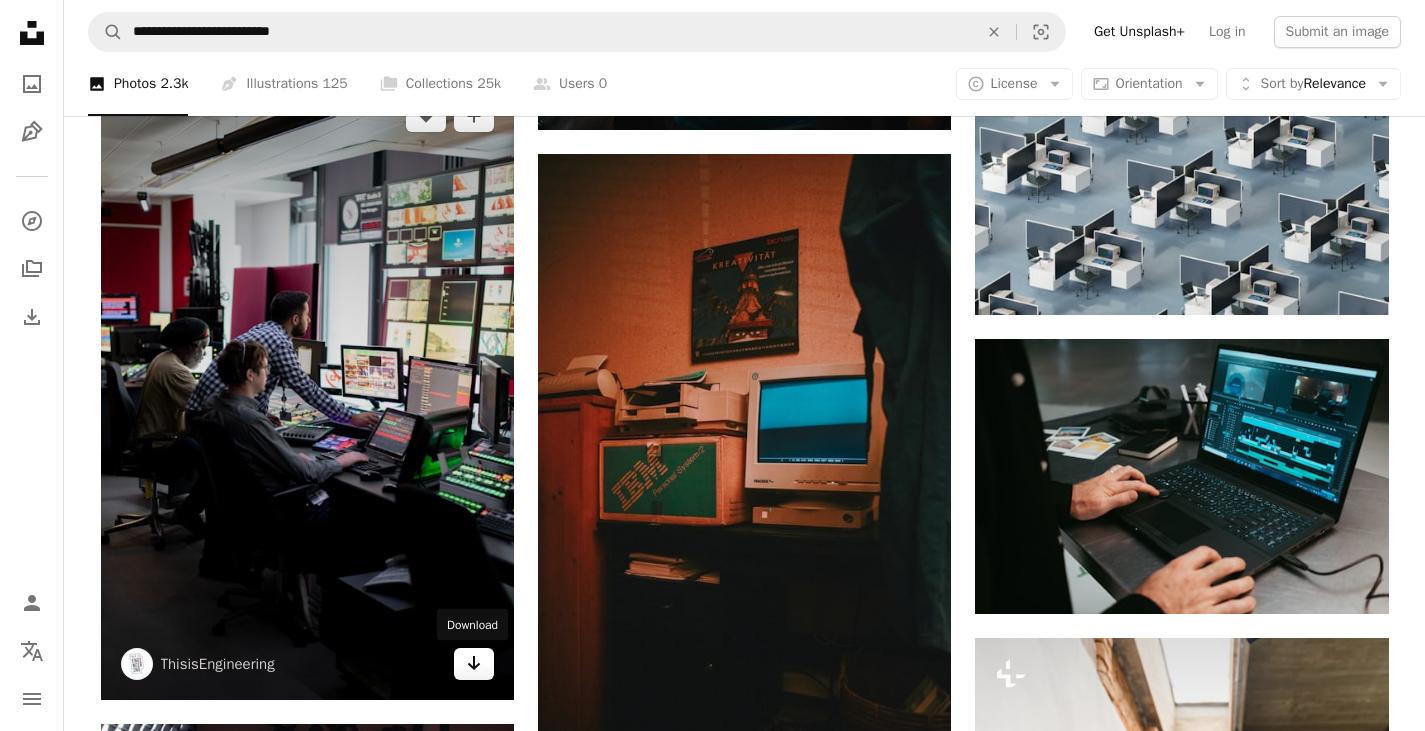 click on "Arrow pointing down" 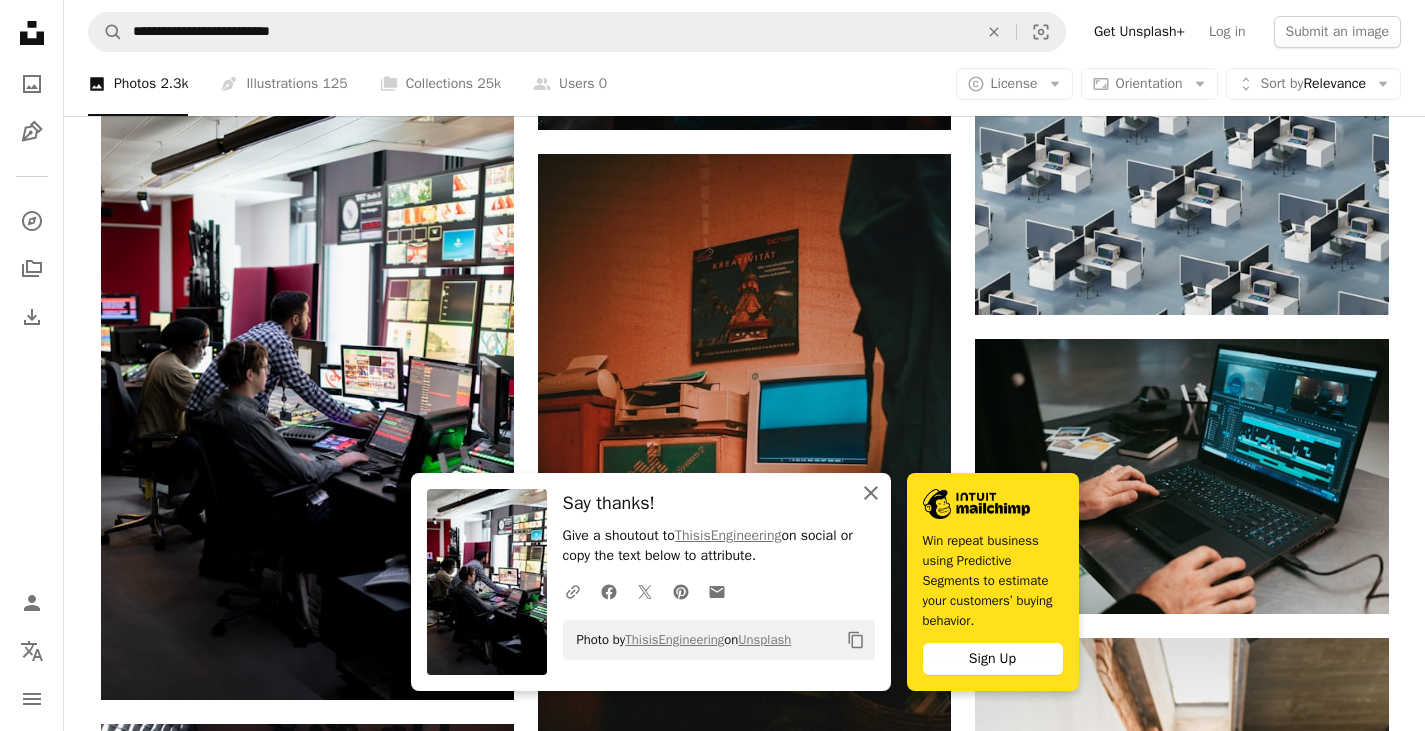 click on "An X shape" 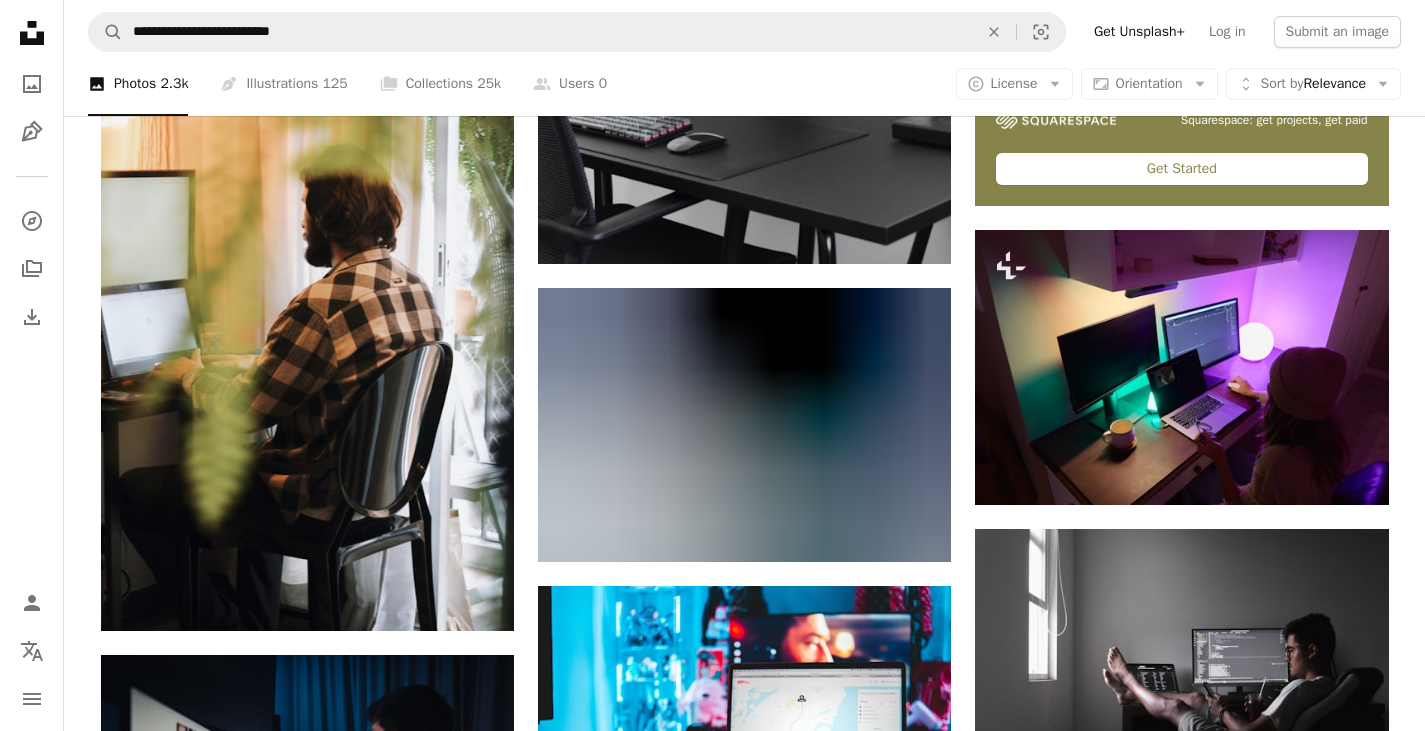 scroll, scrollTop: 8793, scrollLeft: 0, axis: vertical 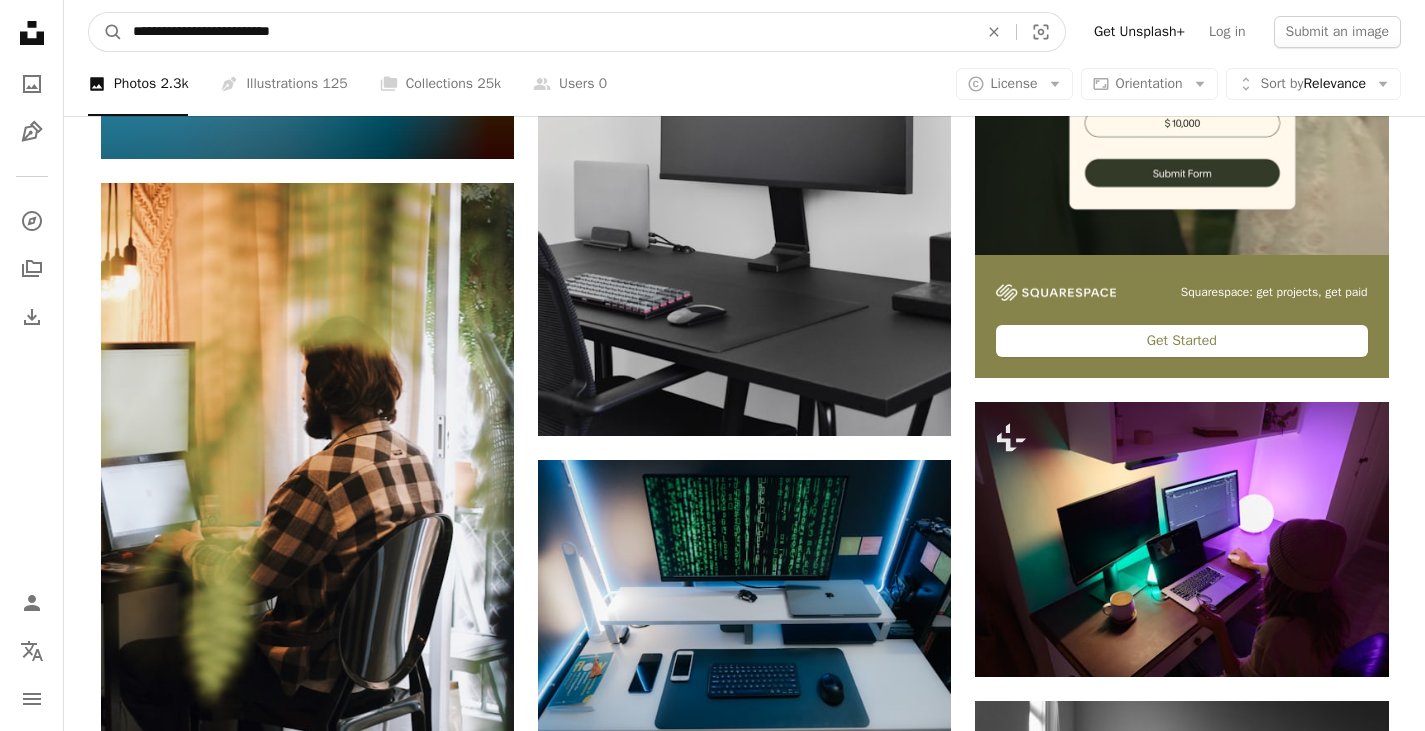 drag, startPoint x: 429, startPoint y: 38, endPoint x: 65, endPoint y: -18, distance: 368.2825 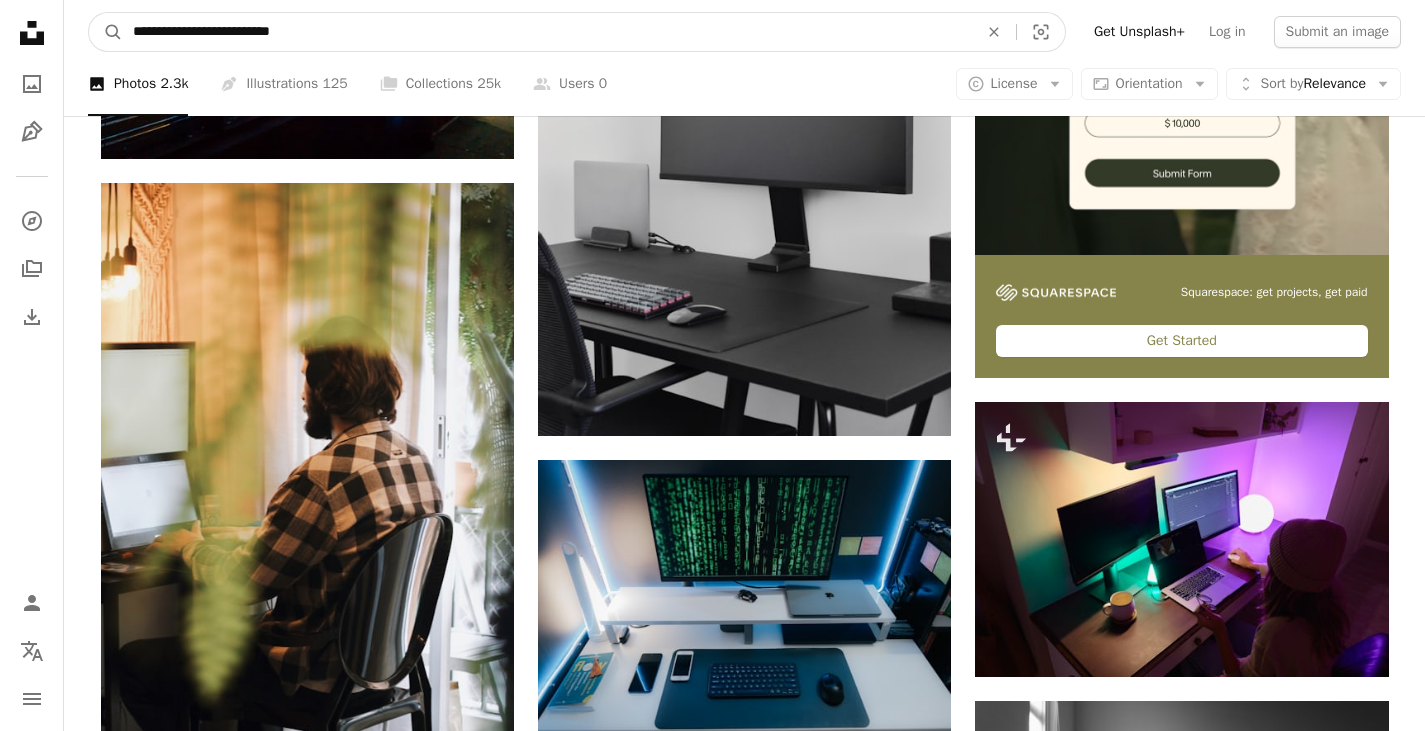 click on "Stephanie Berbec For Unsplash+ A lock Download A heart A plus sign Dan LeFebvre Arrow pointing down A heart A plus sign Christina @ wocintechchat.com Arrow pointing down A heart A plus sign Paul Hanaoka For" at bounding box center [712, -2417] 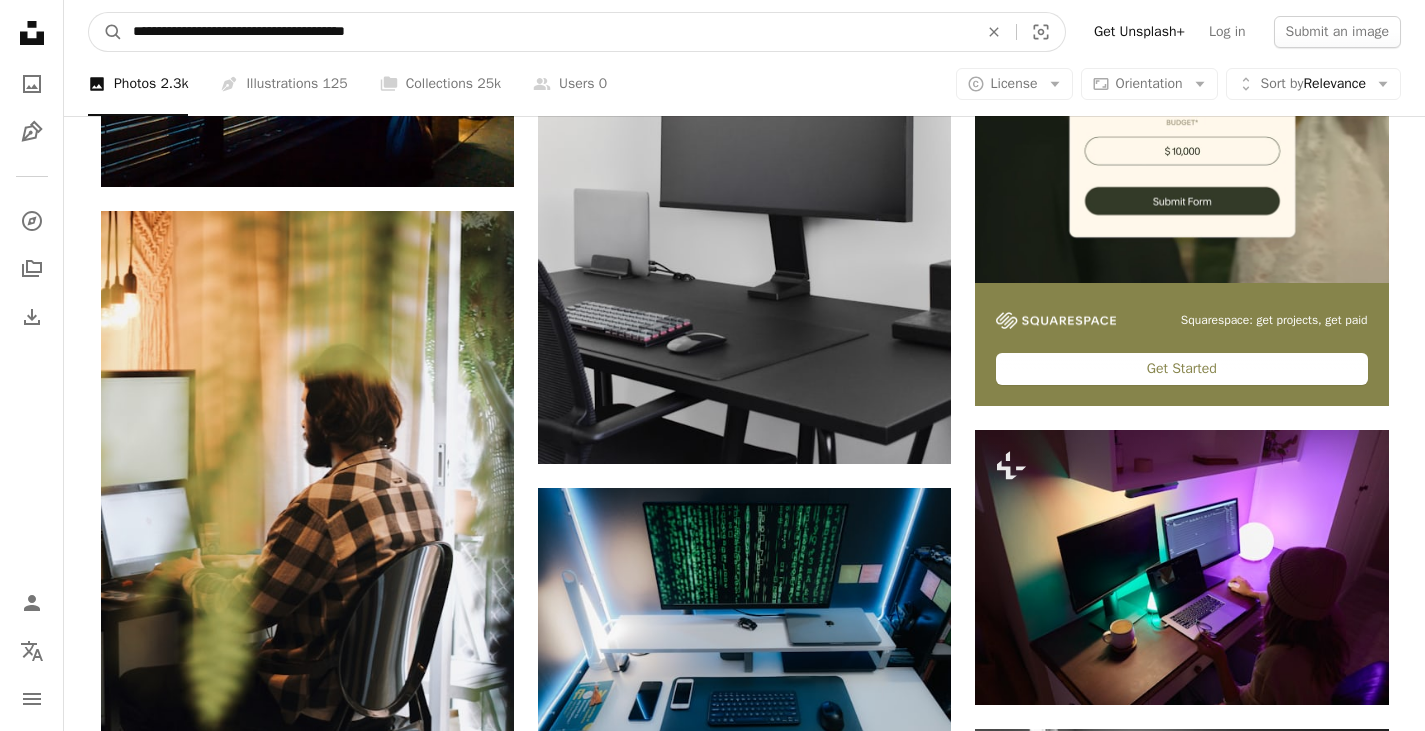 type on "**********" 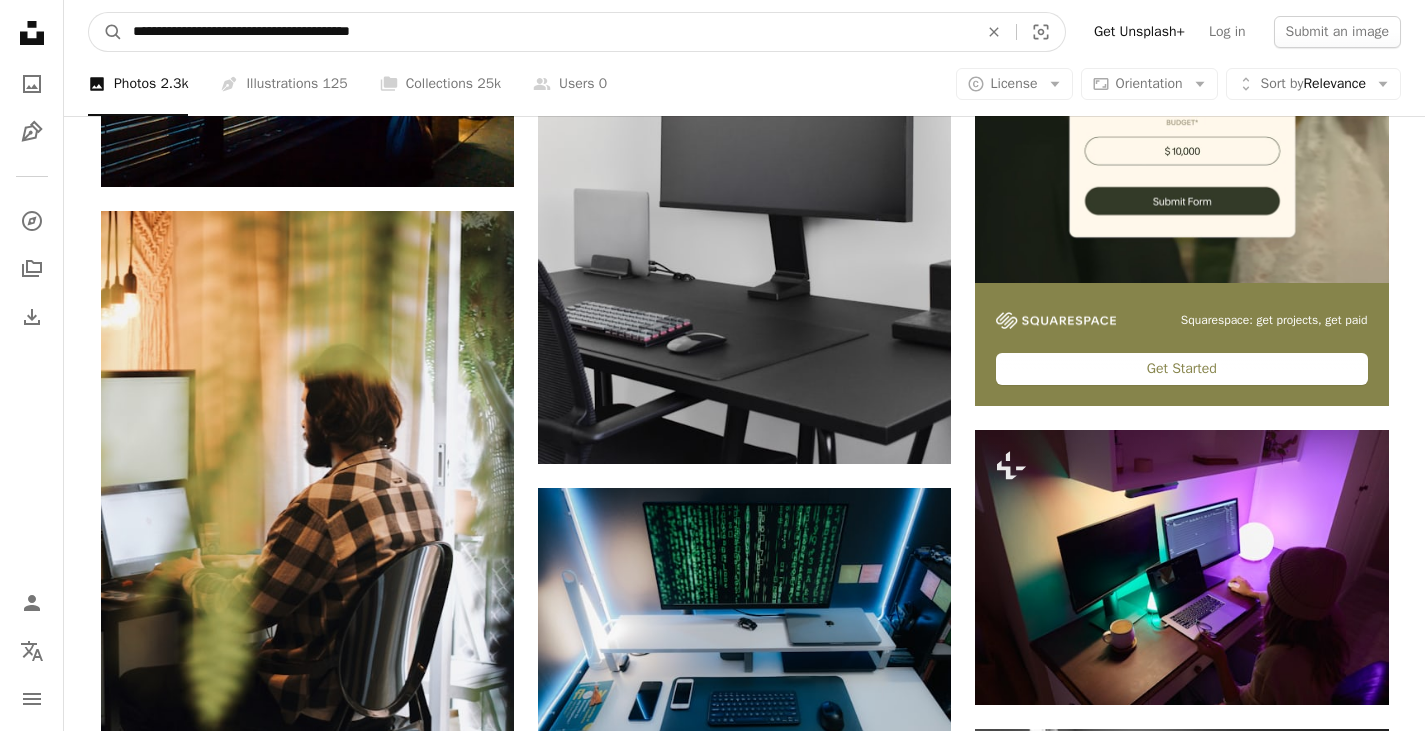 click on "A magnifying glass" at bounding box center (106, 32) 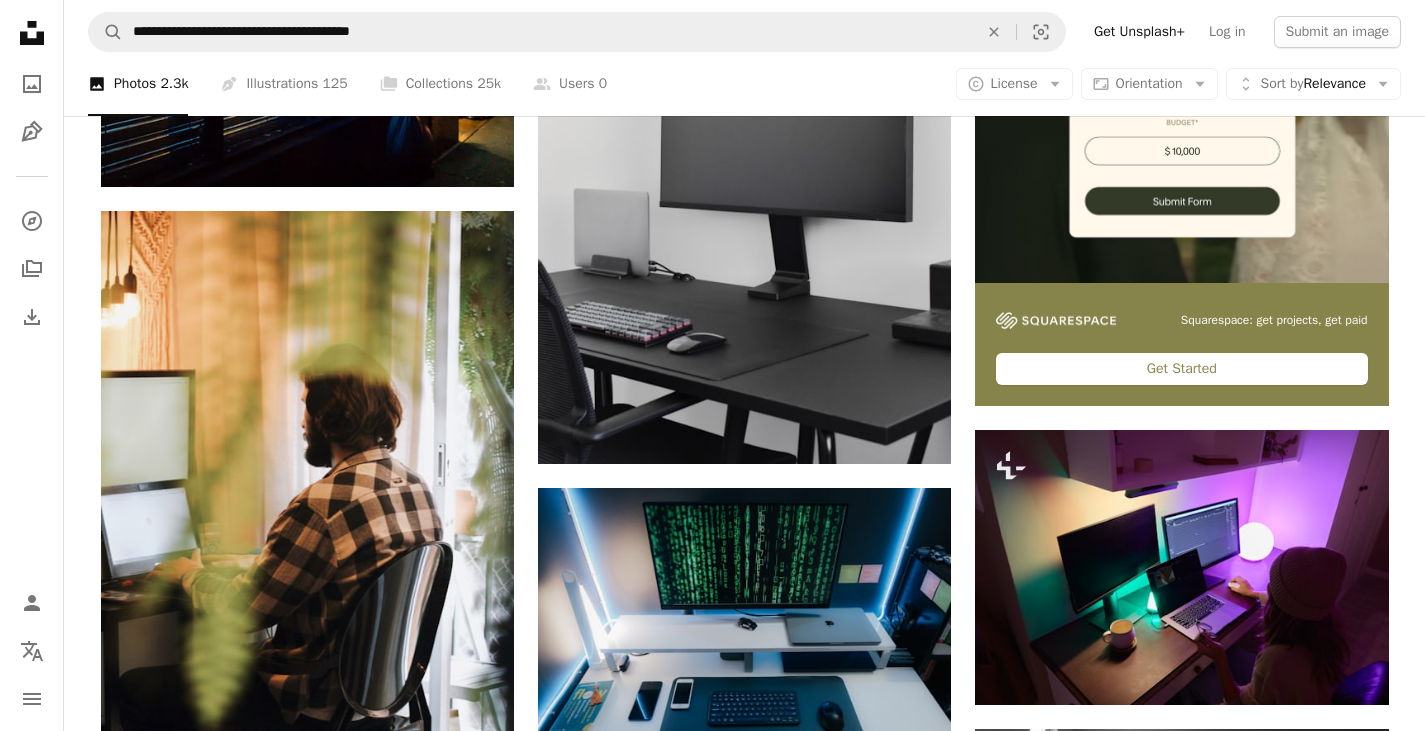 scroll, scrollTop: 0, scrollLeft: 0, axis: both 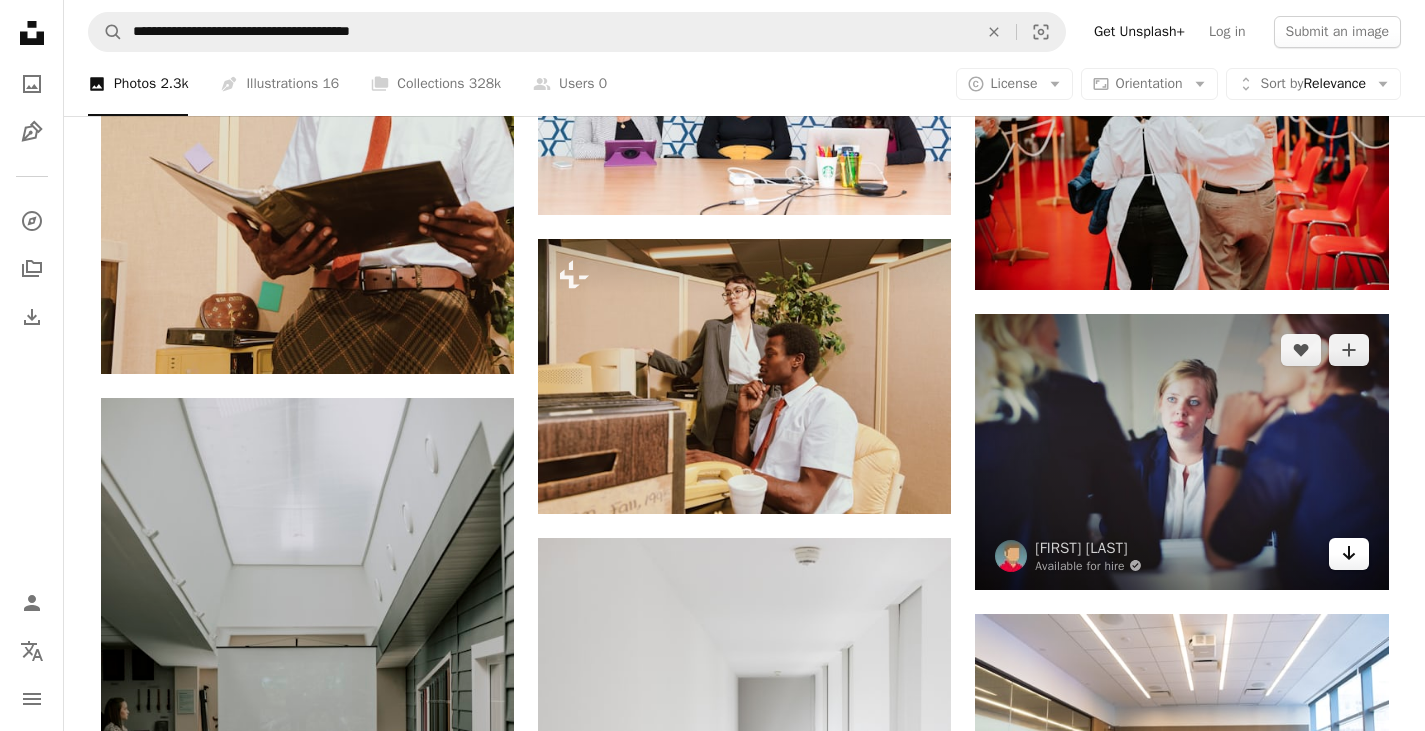 click on "Arrow pointing down" 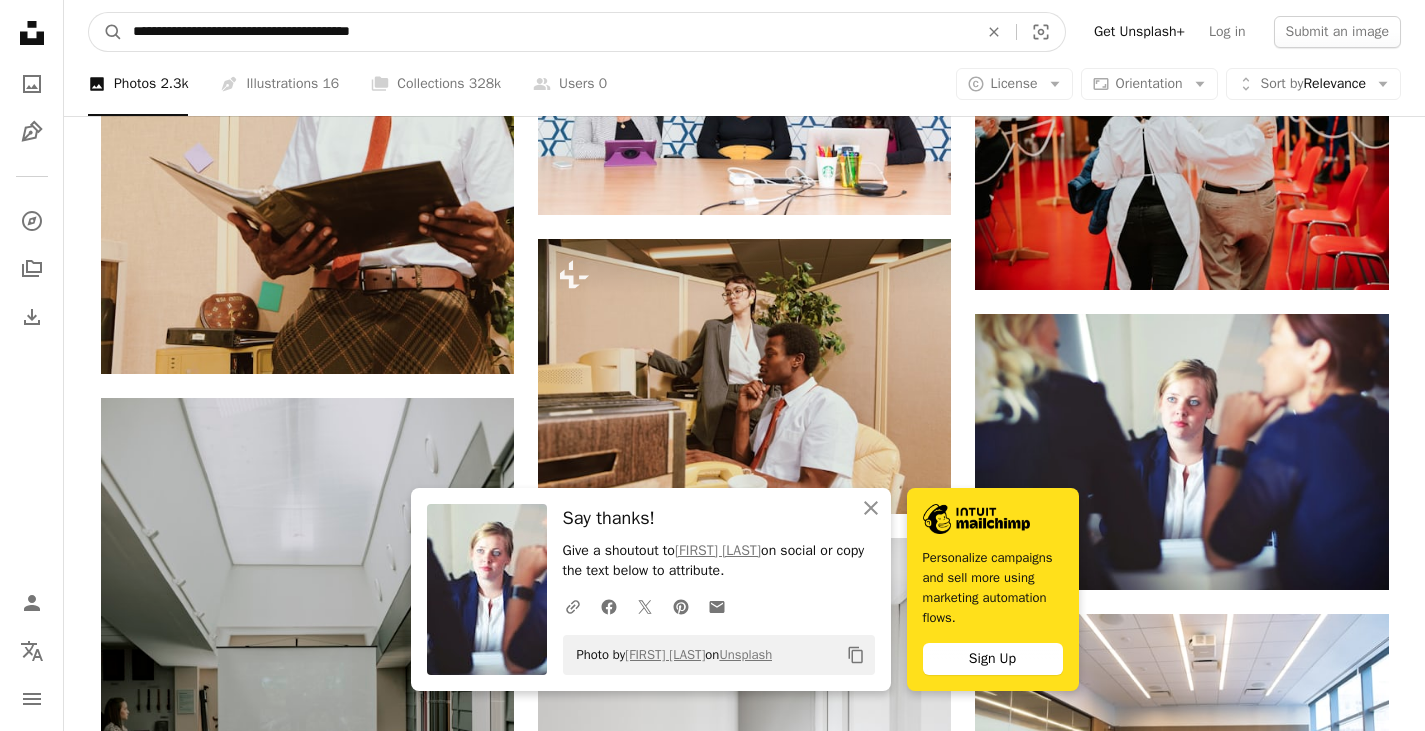 drag, startPoint x: 471, startPoint y: 35, endPoint x: 147, endPoint y: 37, distance: 324.00616 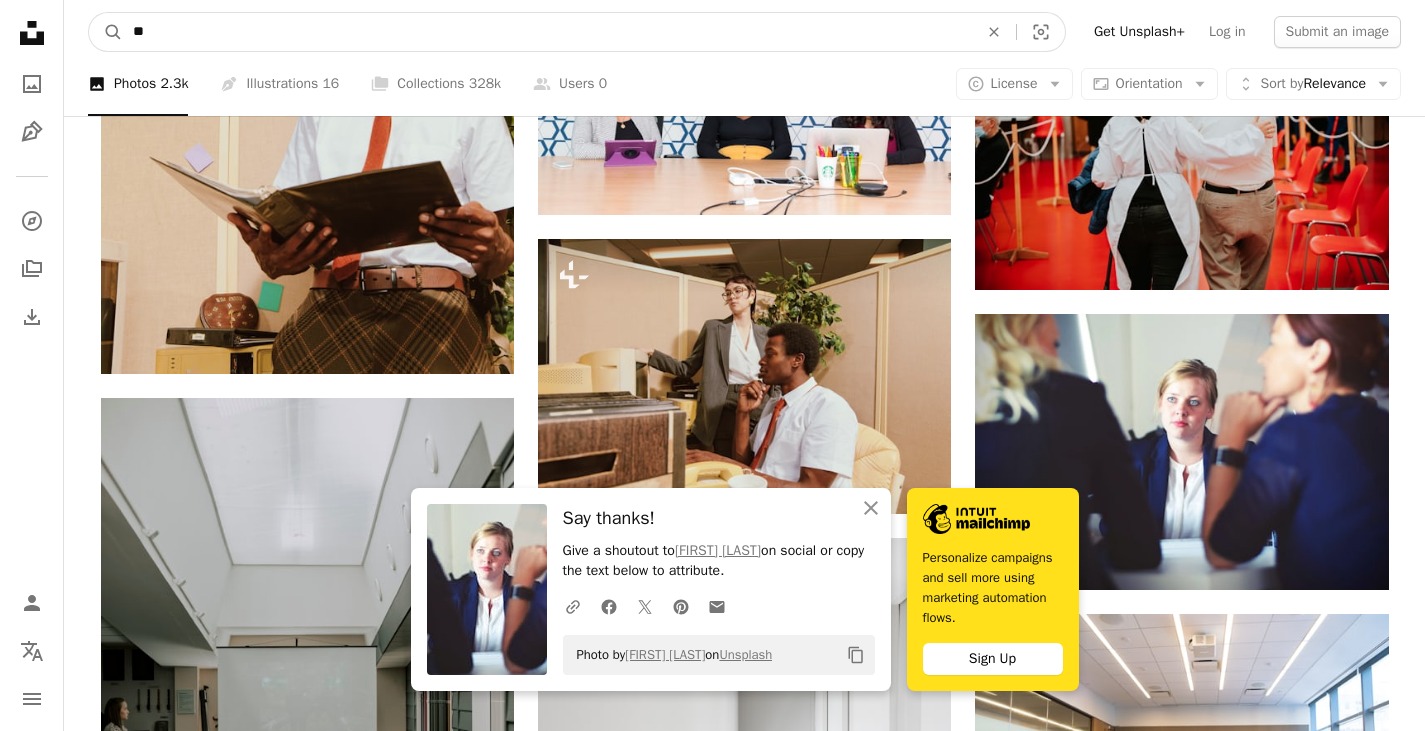 type on "*" 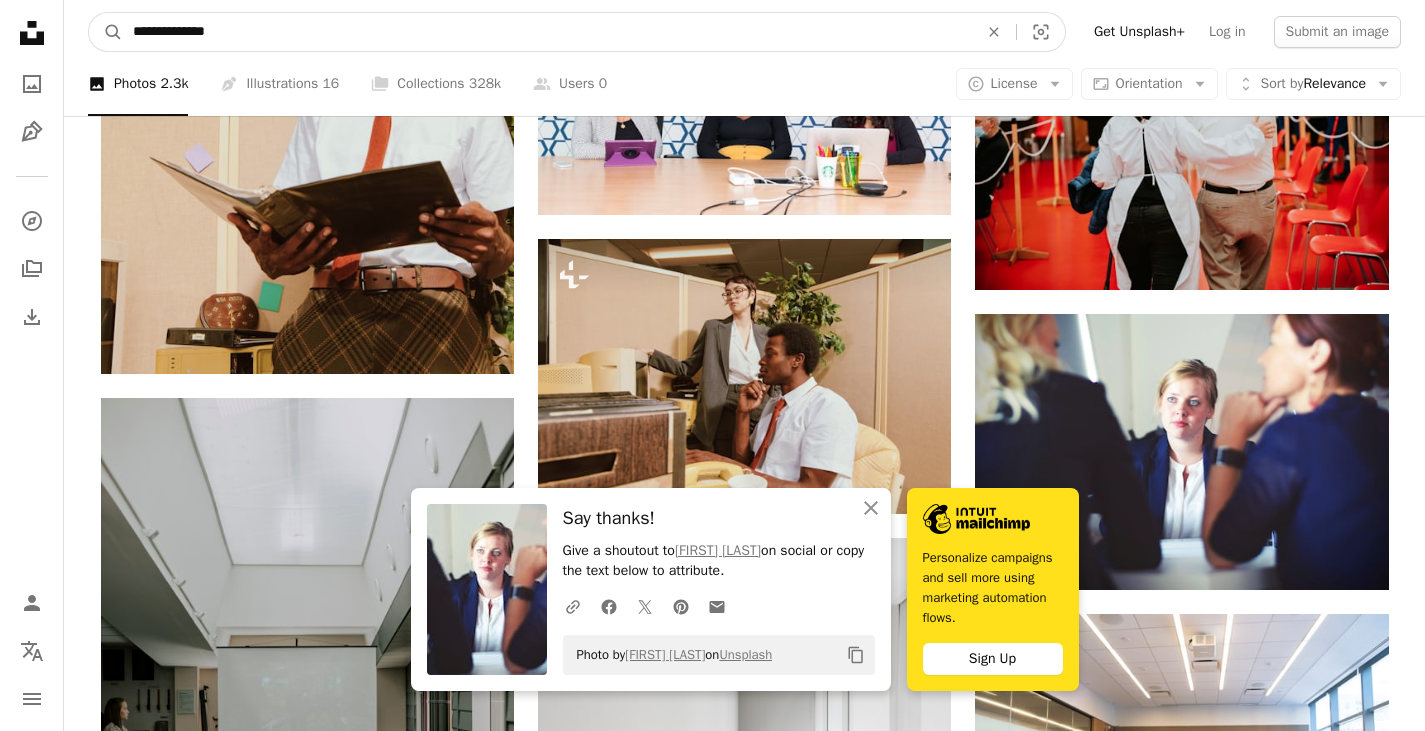 type on "**********" 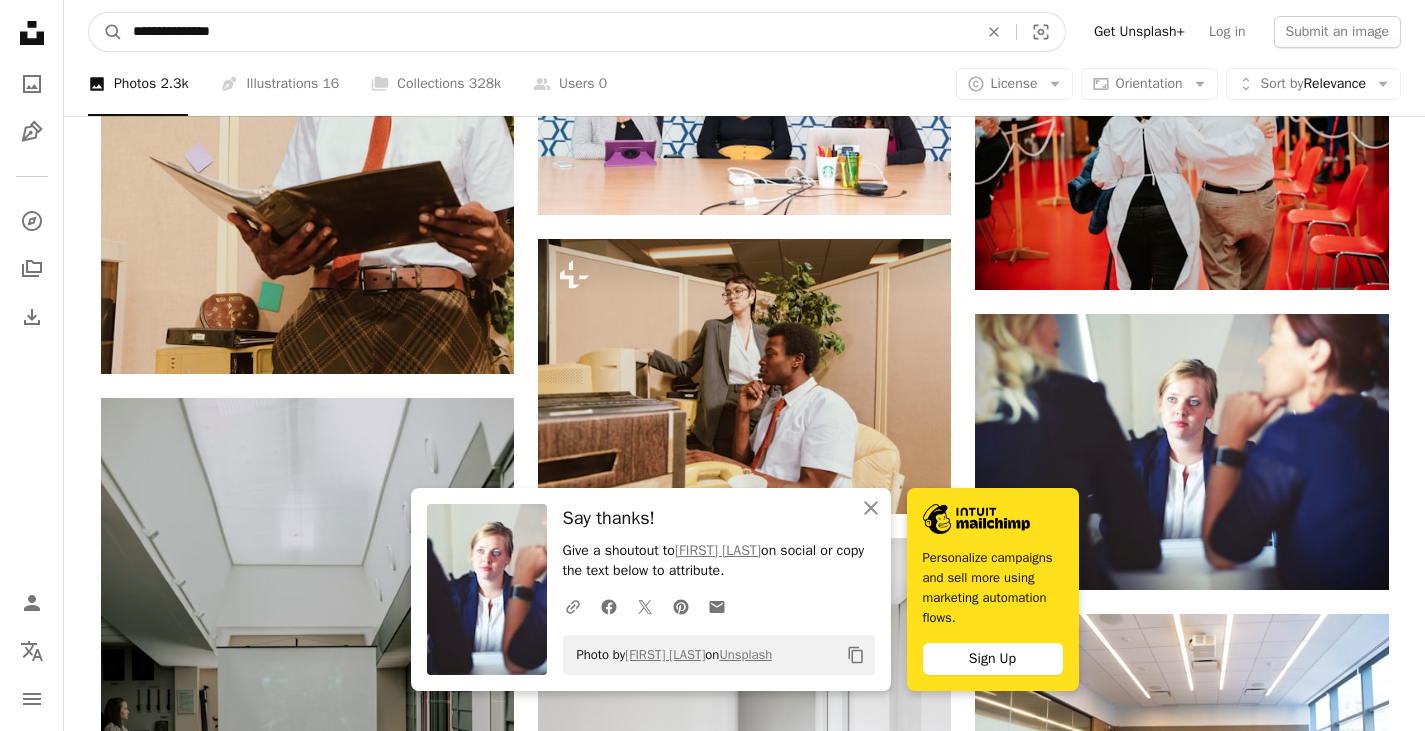 click on "A magnifying glass" at bounding box center (106, 32) 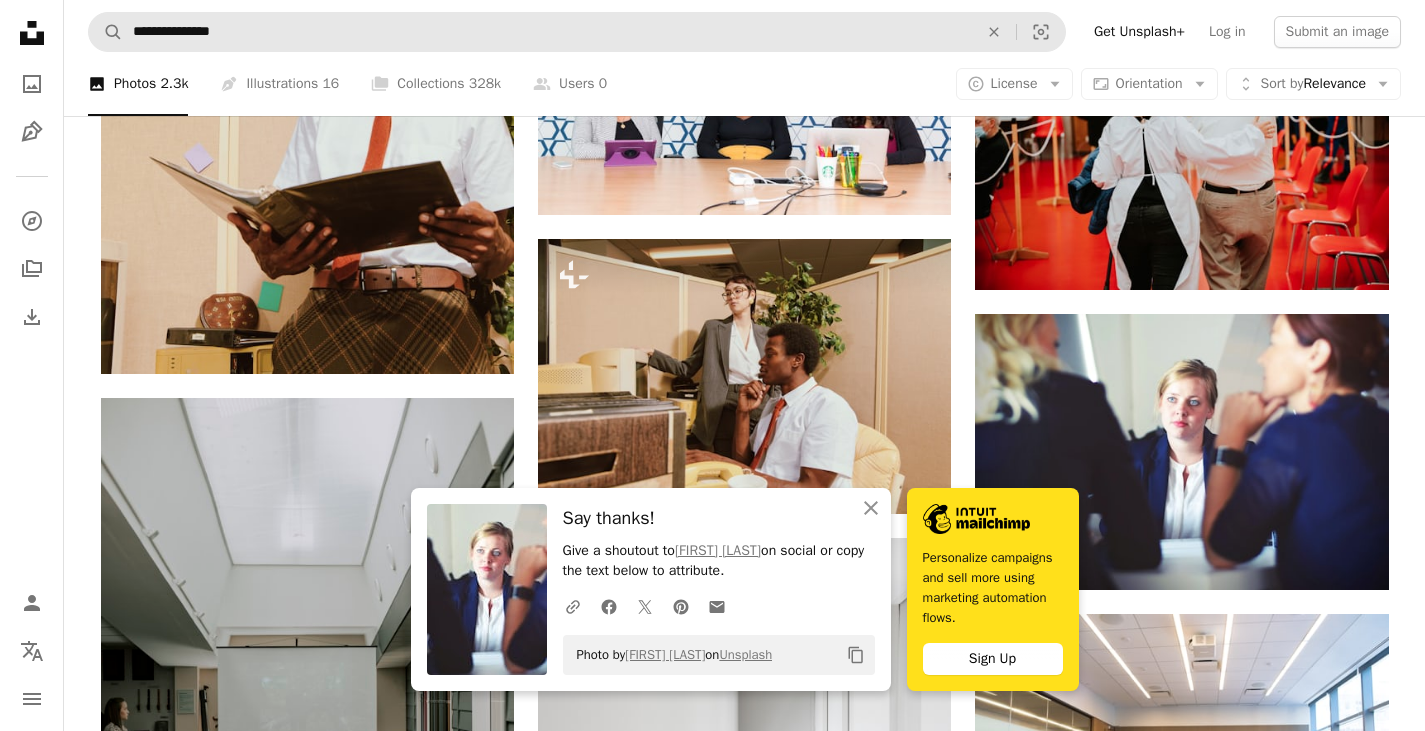 scroll, scrollTop: 0, scrollLeft: 0, axis: both 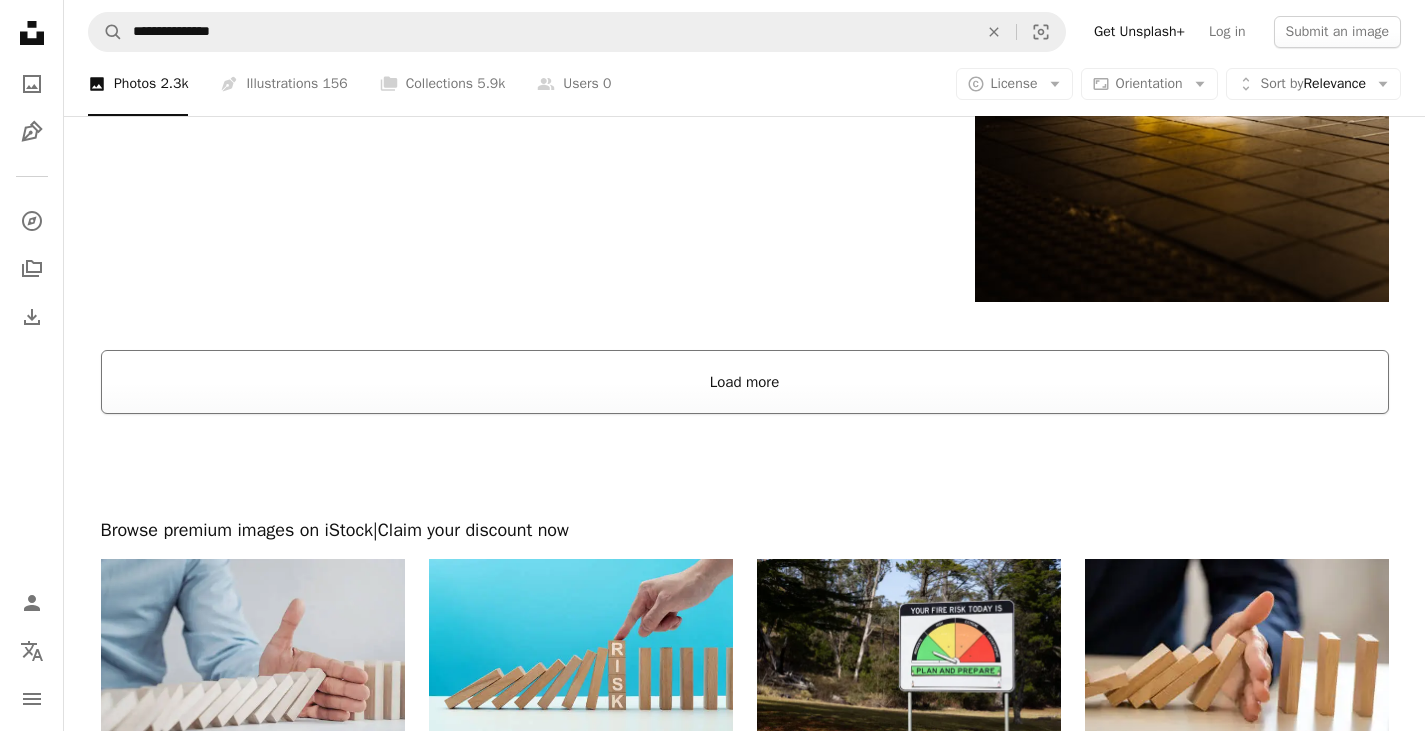 click on "Load more" at bounding box center [745, 382] 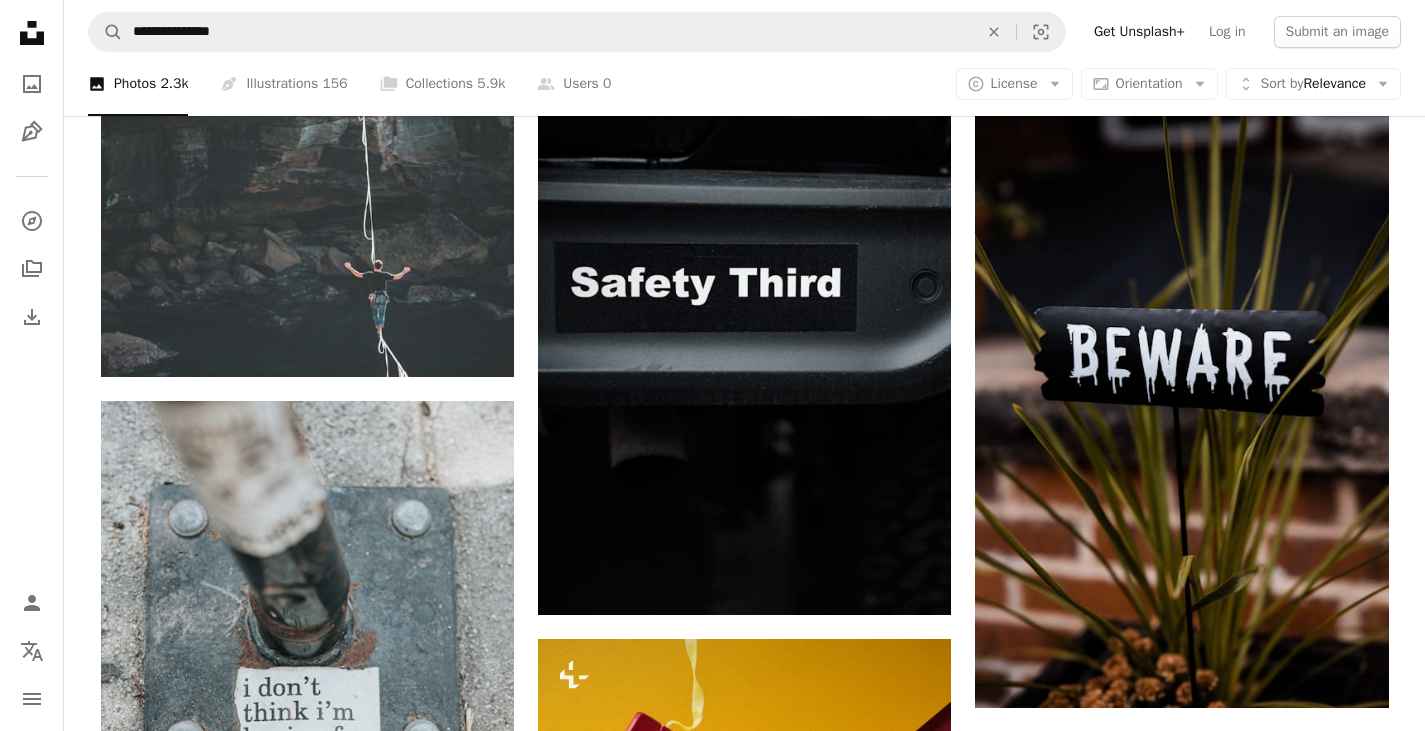 scroll, scrollTop: 8939, scrollLeft: 0, axis: vertical 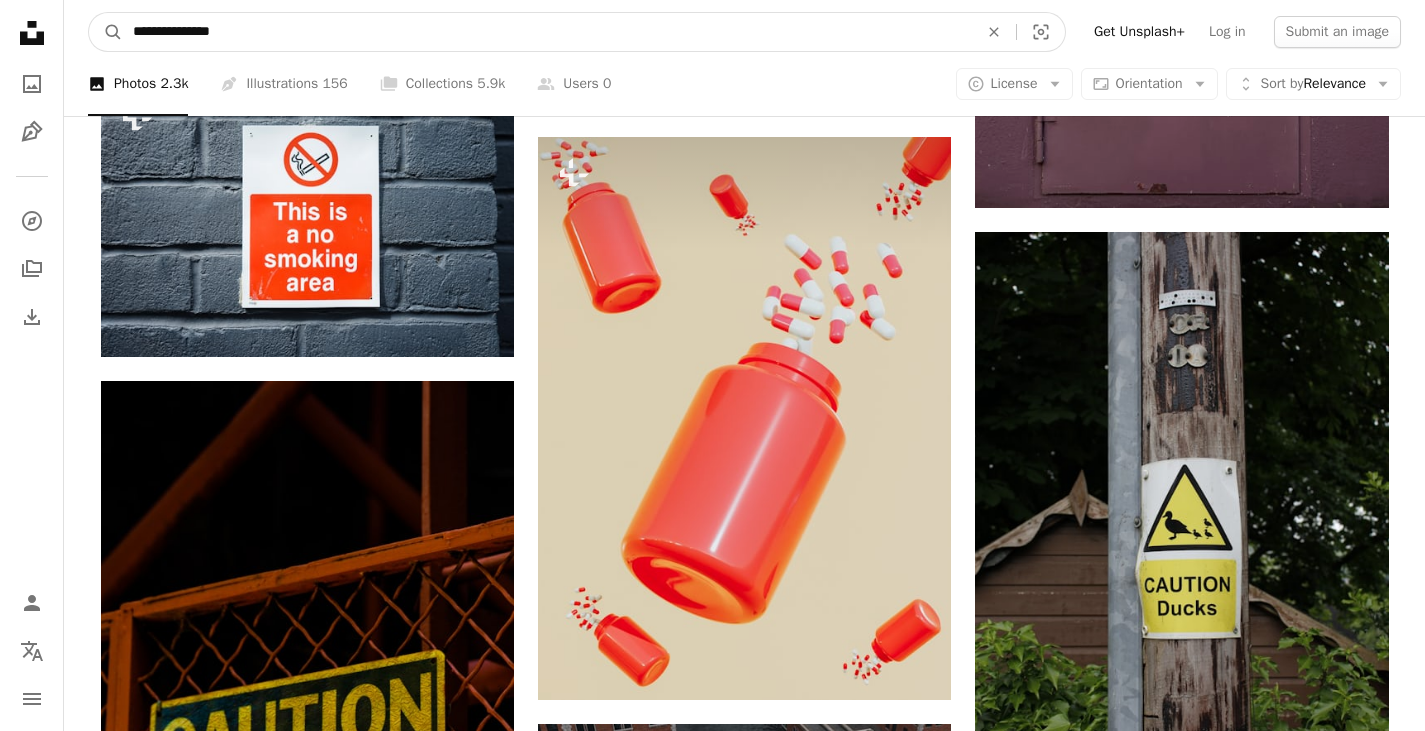 drag, startPoint x: 289, startPoint y: 28, endPoint x: 14, endPoint y: 19, distance: 275.14725 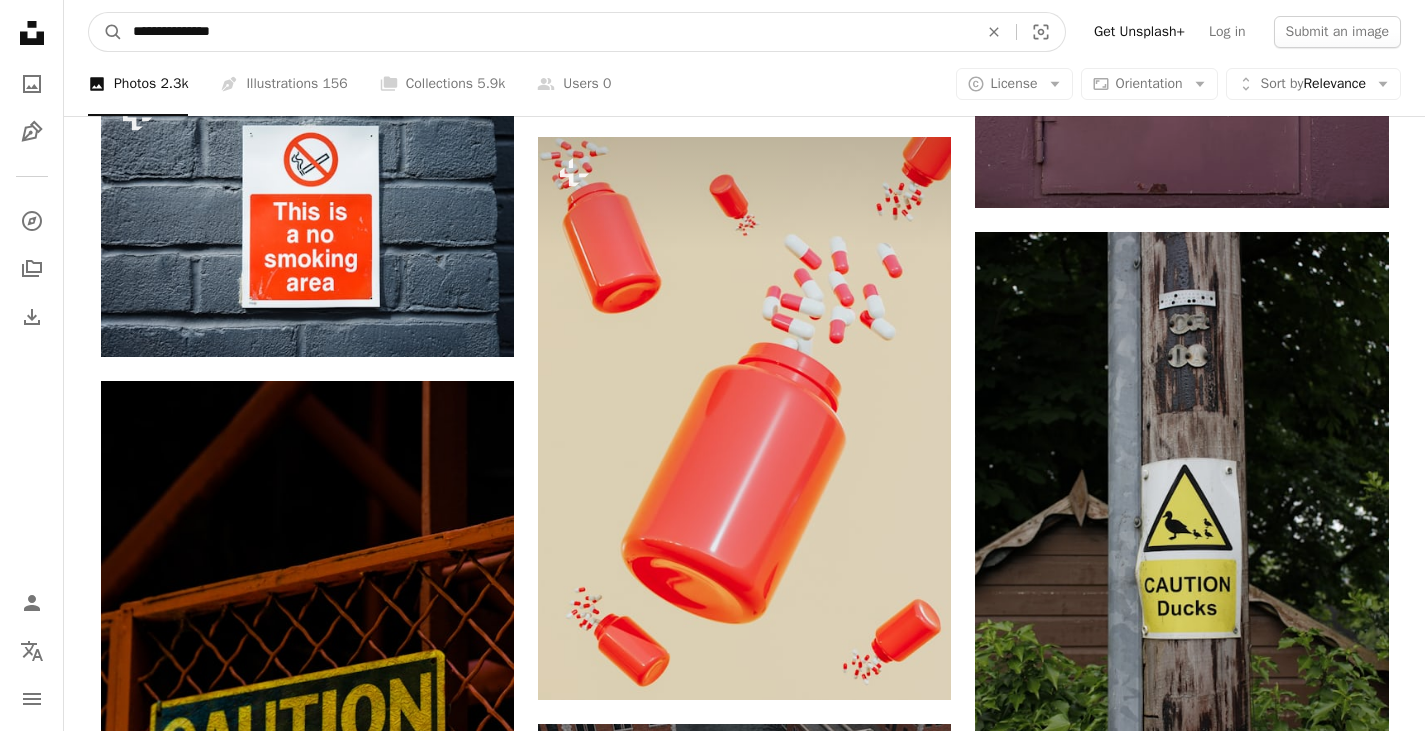 click on "LOGAN WEAVER | @LGNWVR Available for hire" at bounding box center (712, -9370) 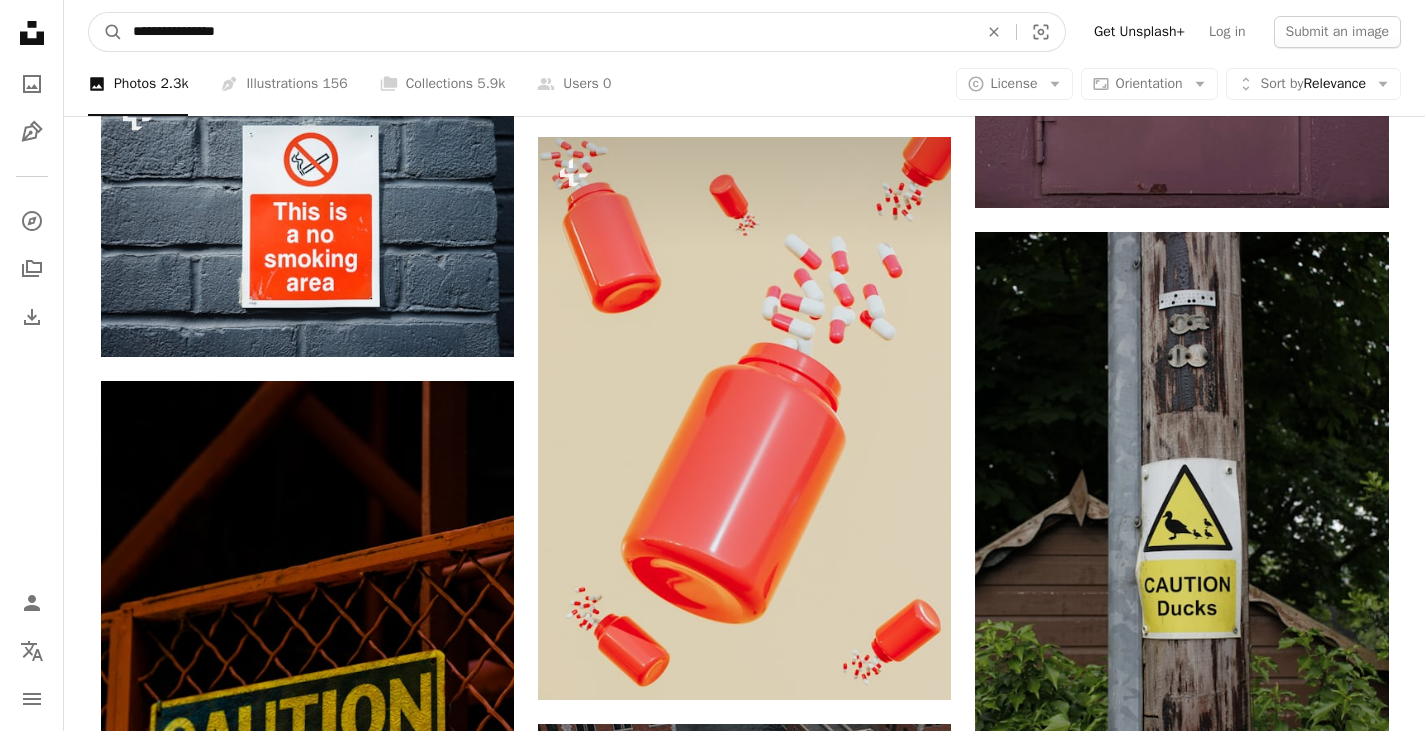 type on "**********" 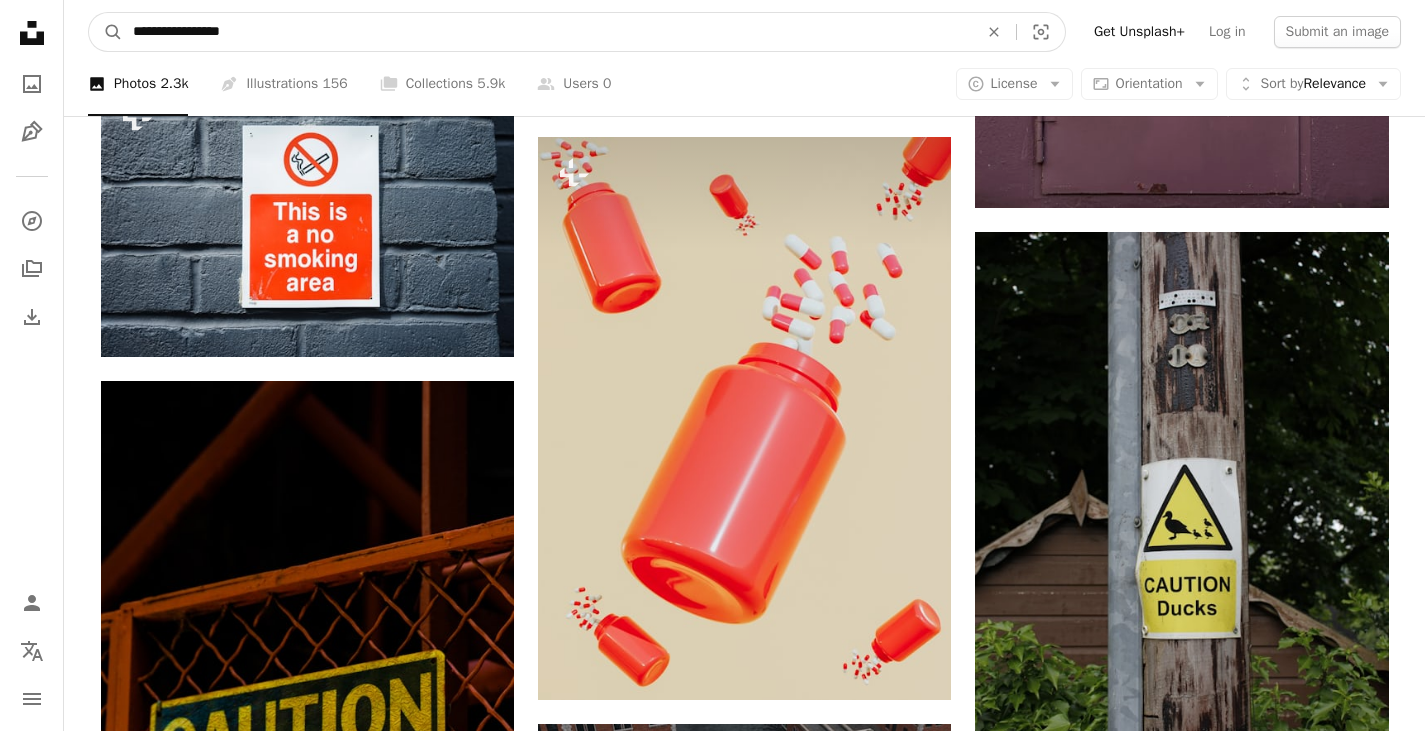 click on "A magnifying glass" at bounding box center [106, 32] 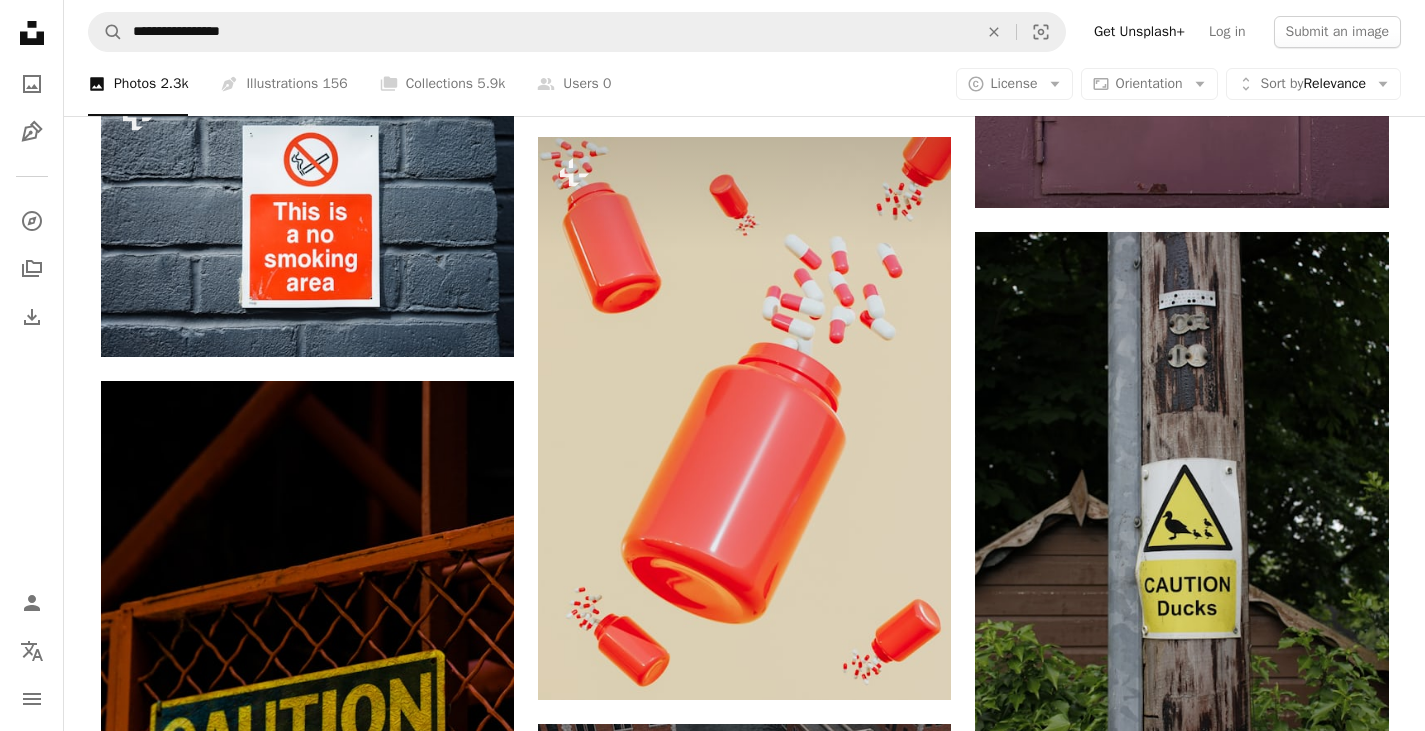 scroll, scrollTop: 0, scrollLeft: 0, axis: both 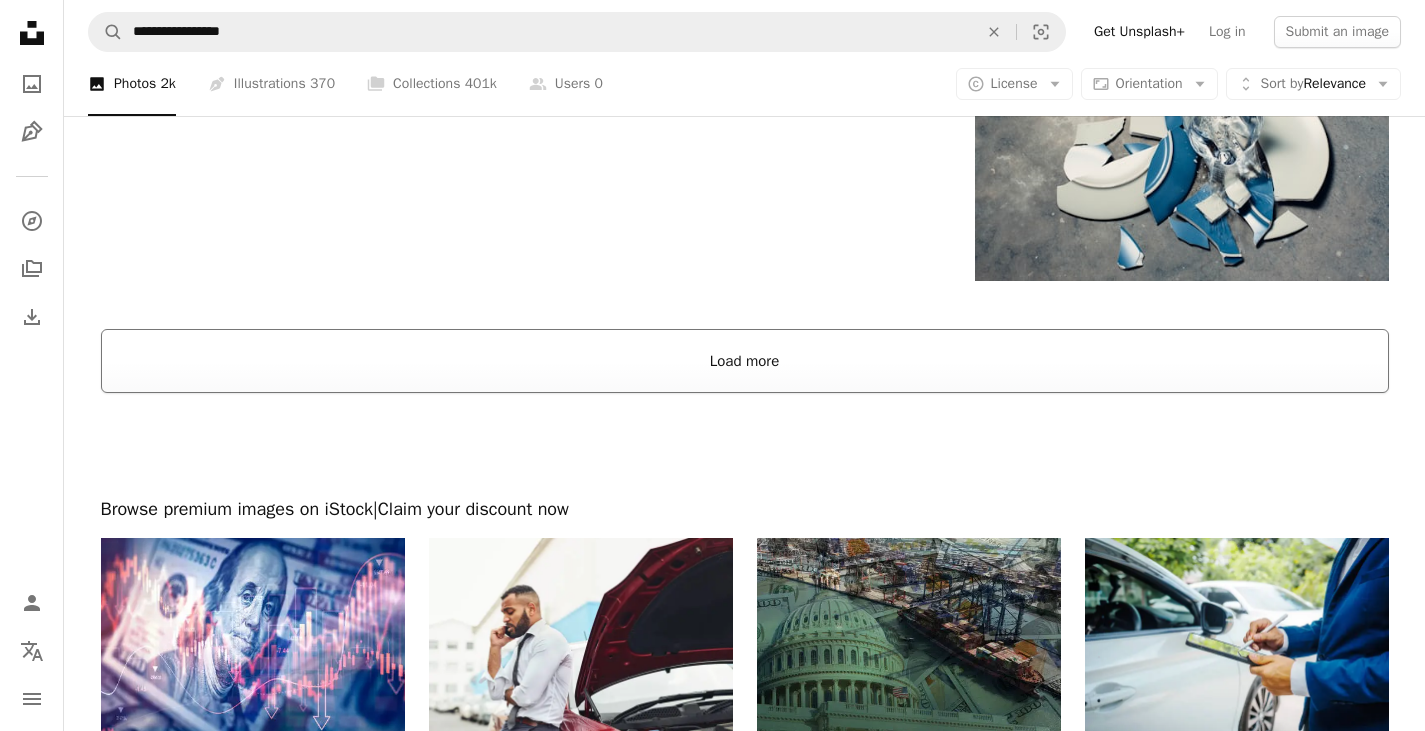 click on "Load more" at bounding box center (745, 361) 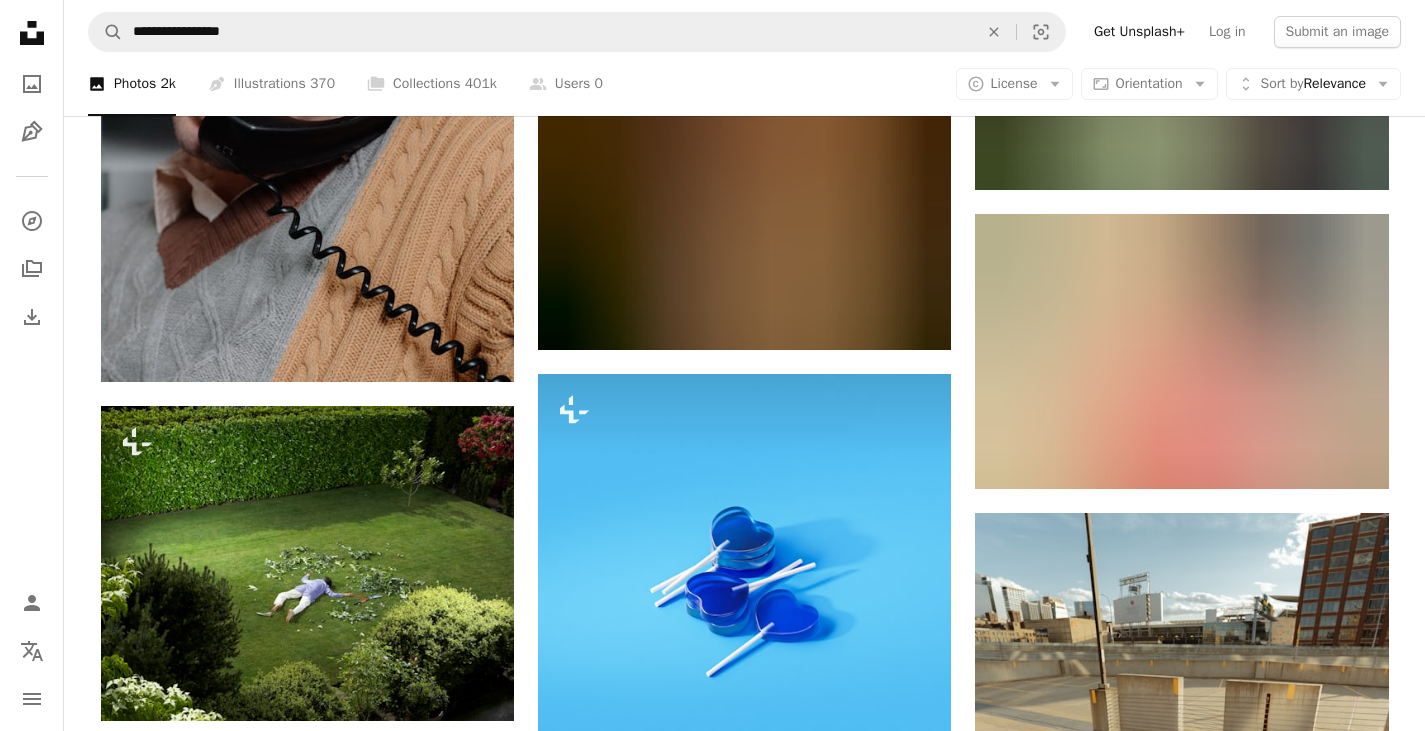 scroll, scrollTop: 8156, scrollLeft: 0, axis: vertical 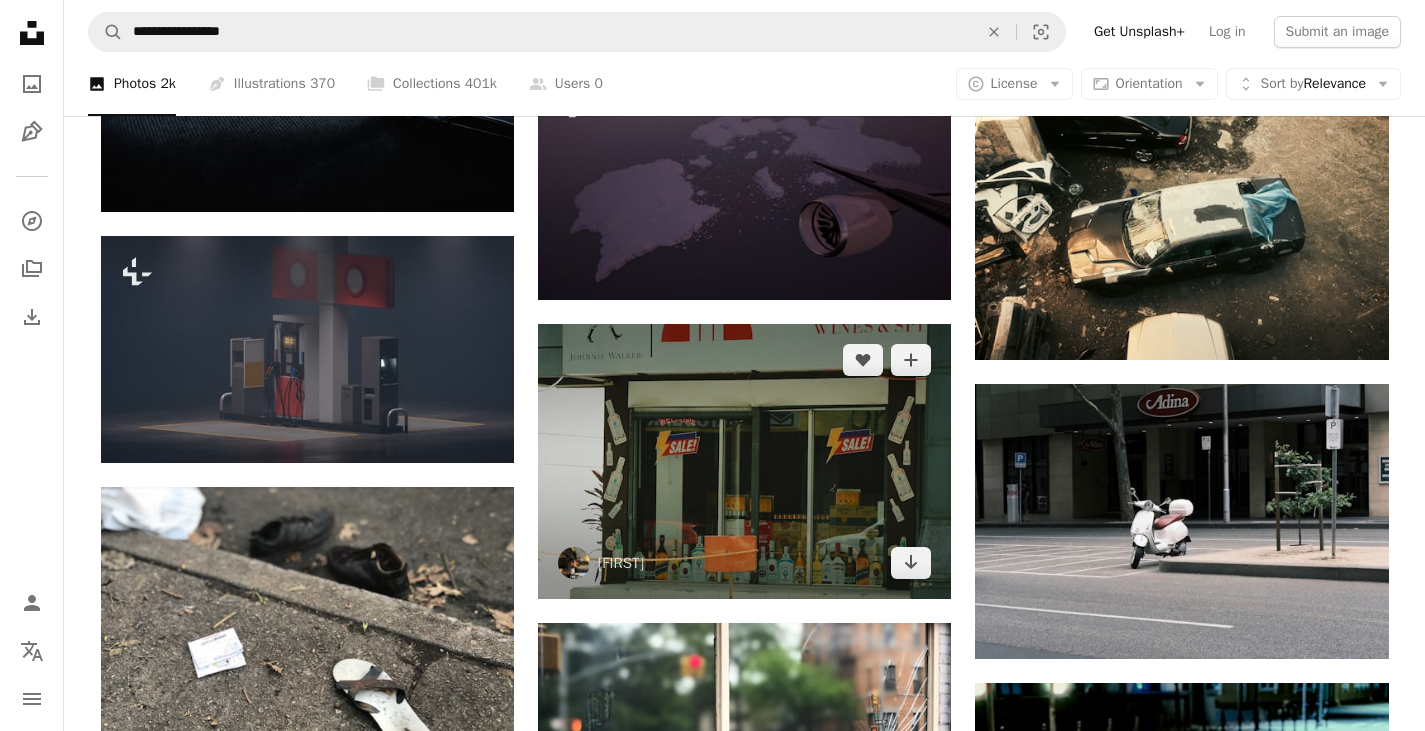 click at bounding box center [744, 461] 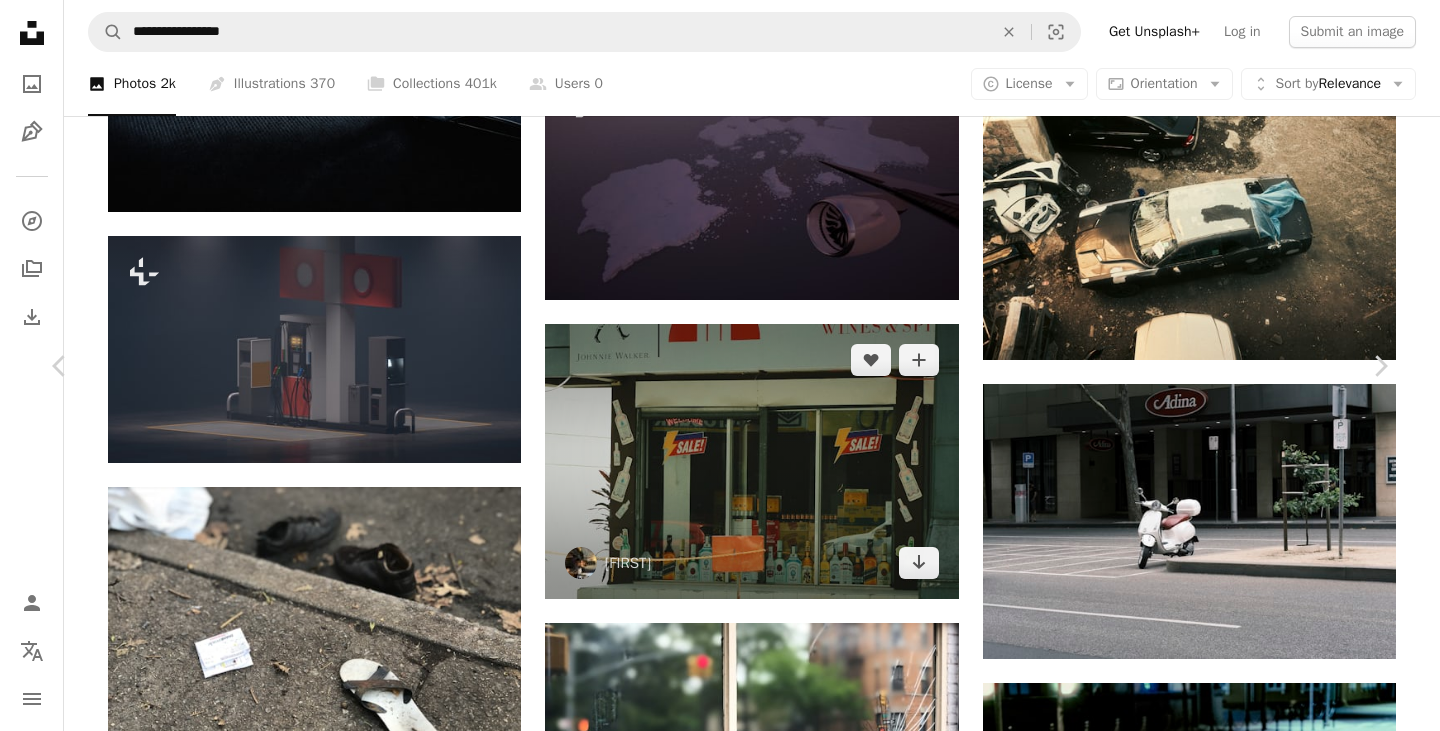click on "An X shape Chevron left Chevron right" at bounding box center (720, 5726) 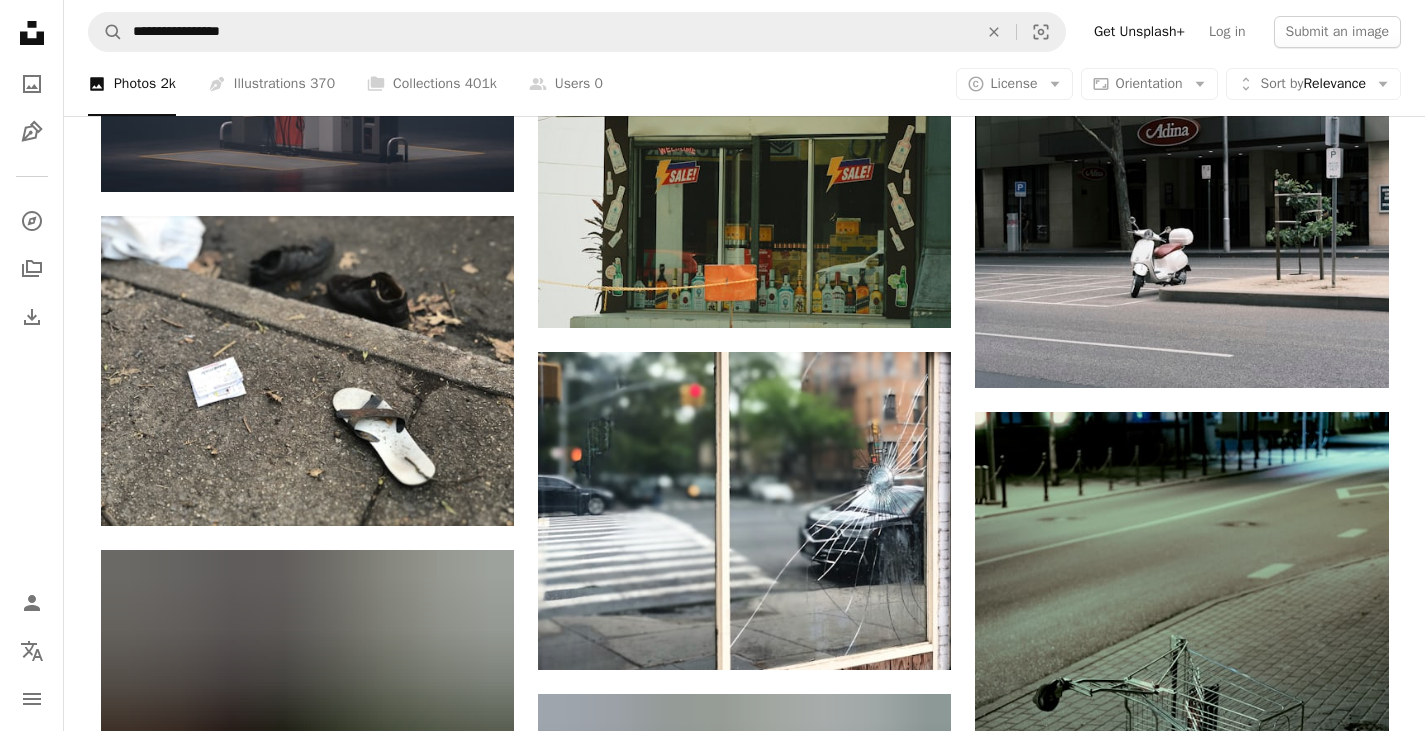 scroll, scrollTop: 19959, scrollLeft: 0, axis: vertical 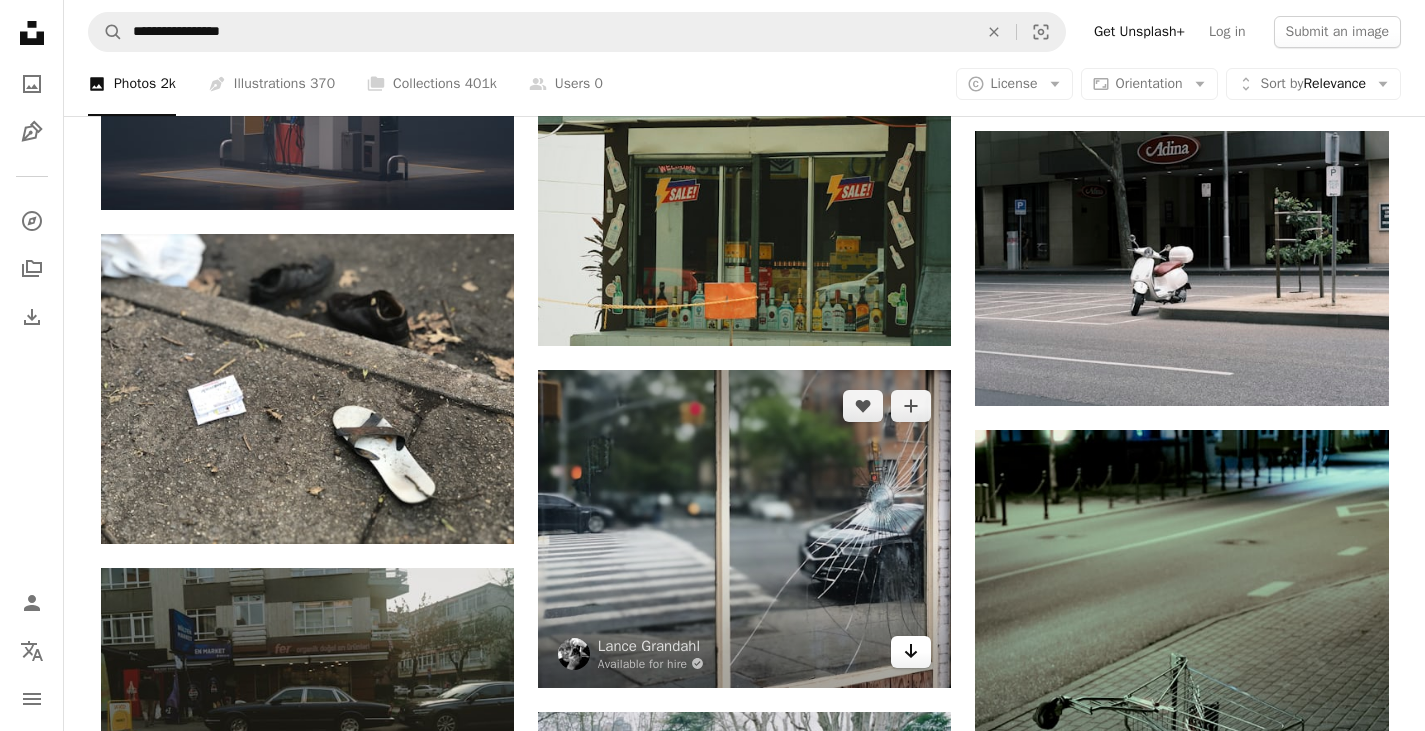 click on "Arrow pointing down" 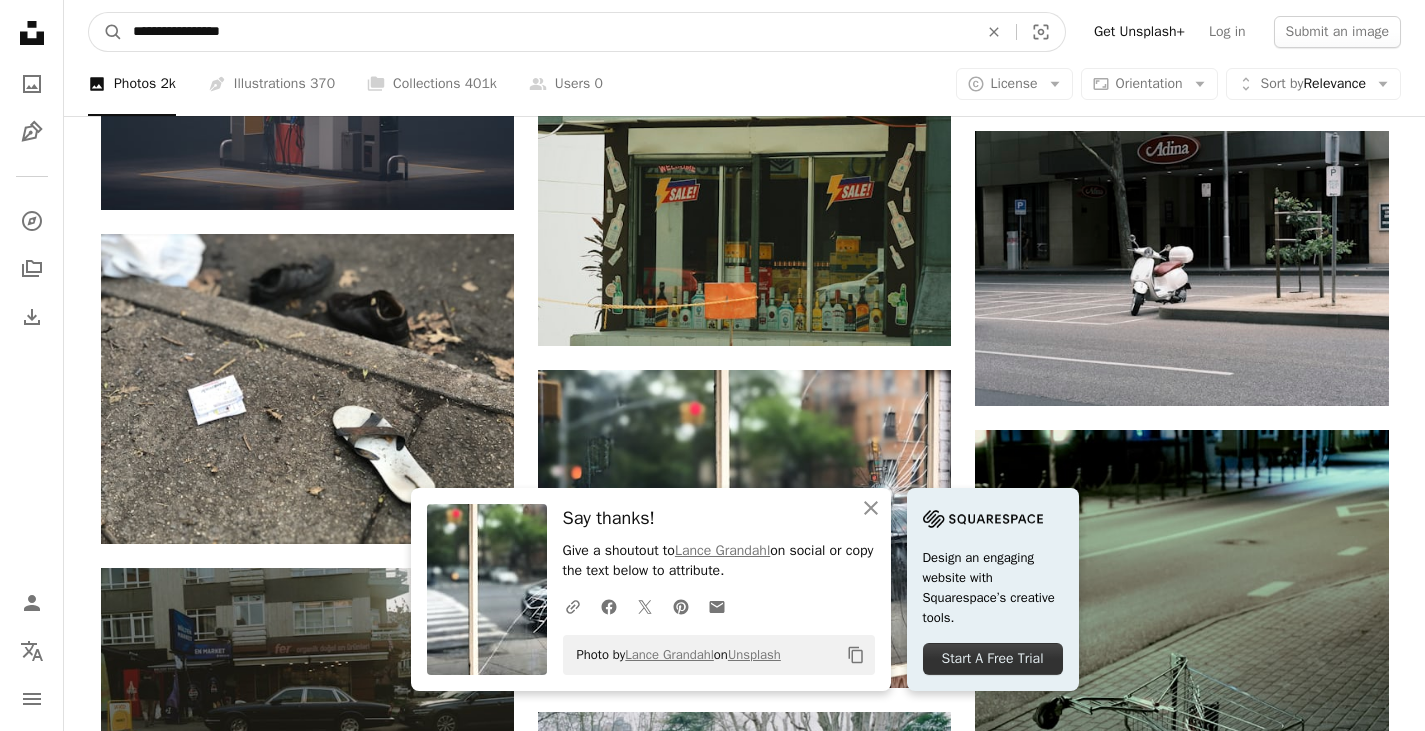 click on "**********" at bounding box center [547, 32] 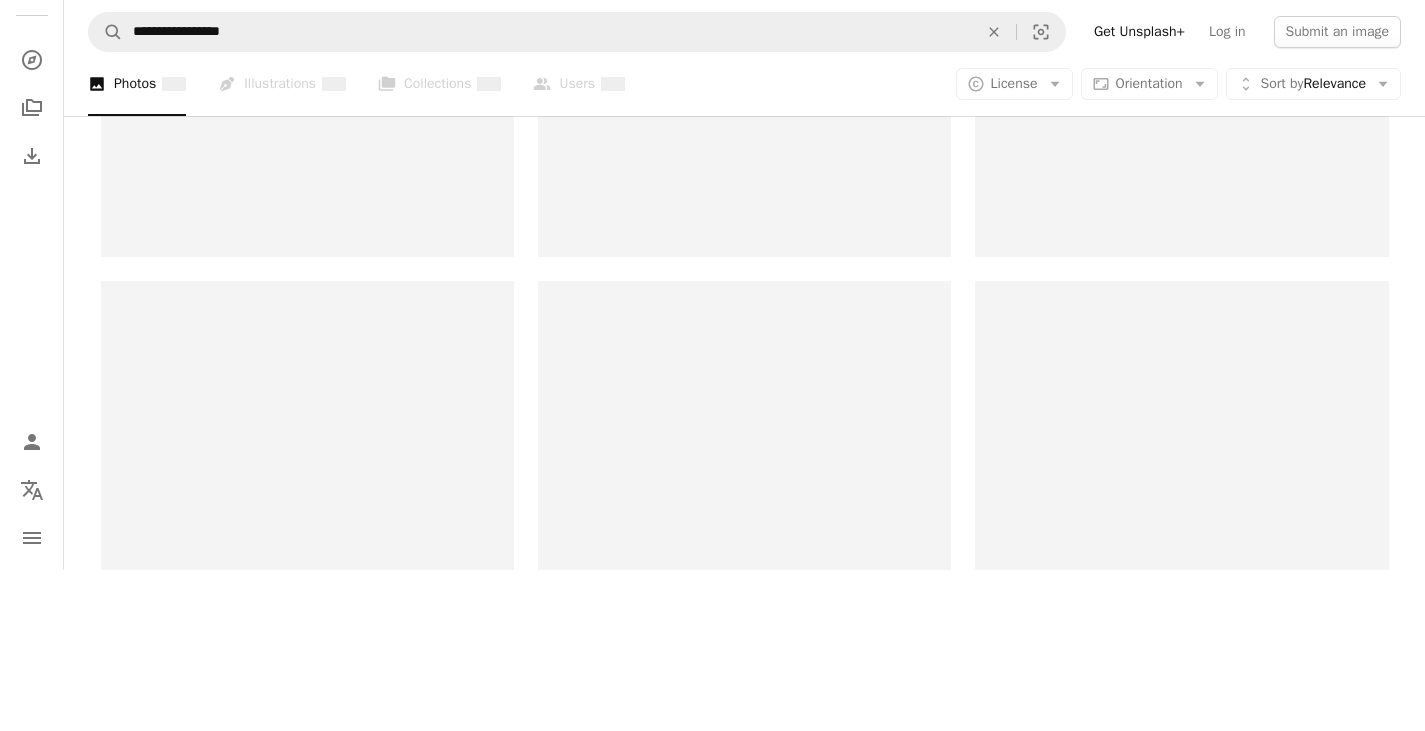 scroll, scrollTop: 0, scrollLeft: 0, axis: both 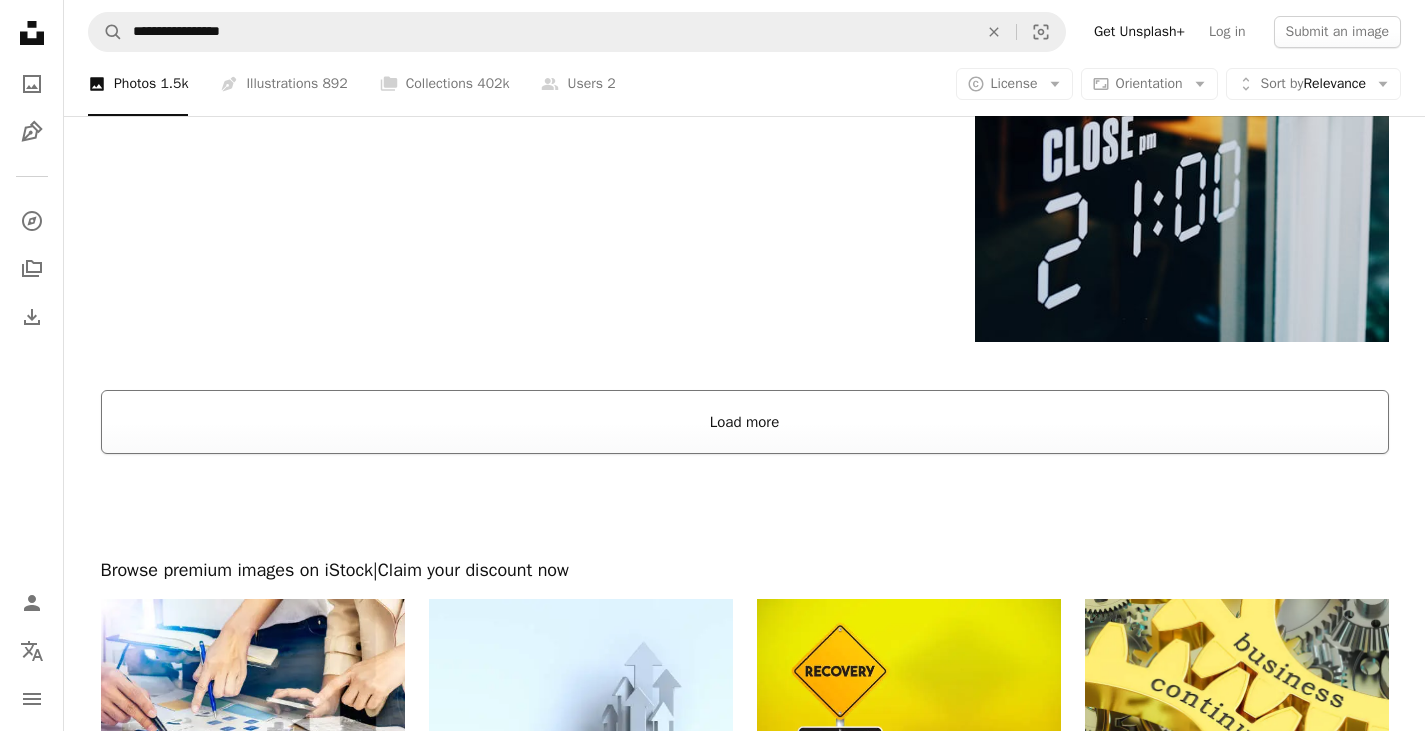 click on "Load more" at bounding box center [745, 422] 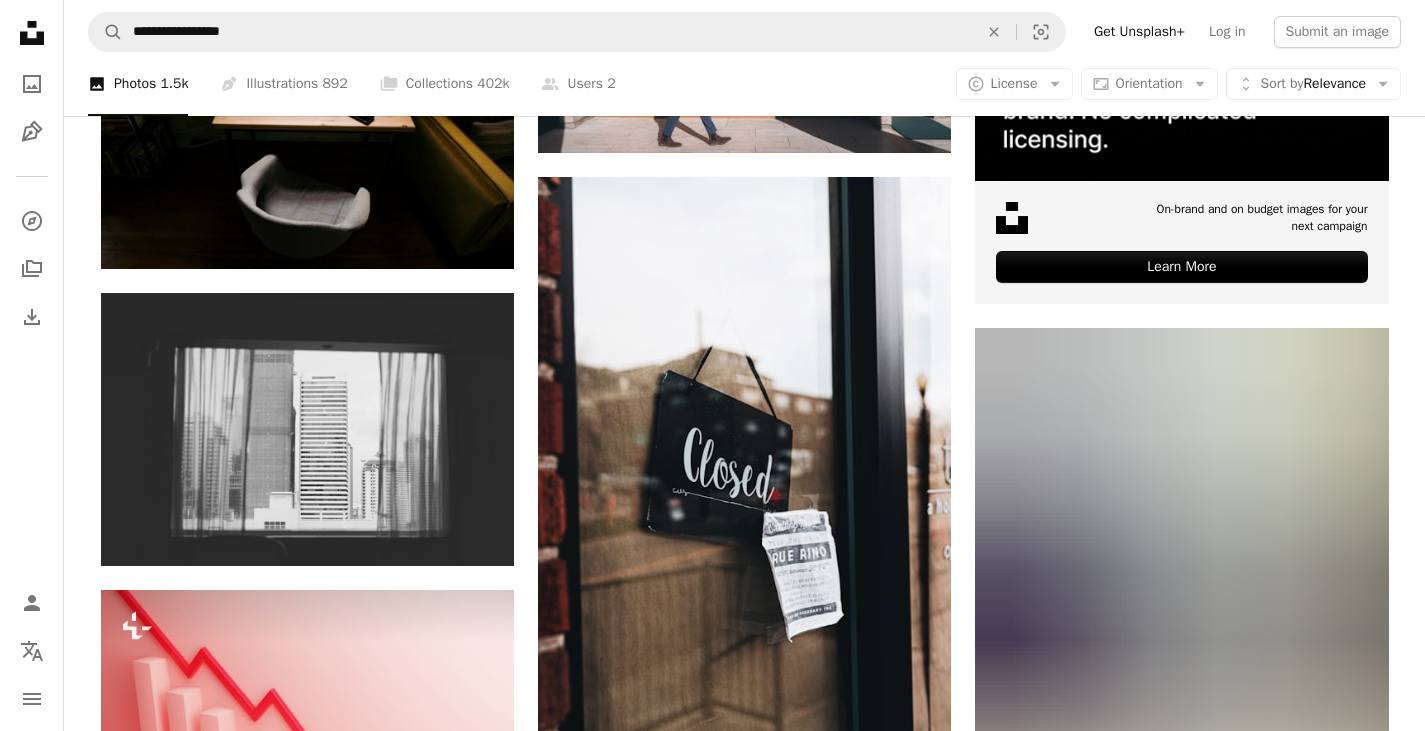 scroll, scrollTop: 8685, scrollLeft: 0, axis: vertical 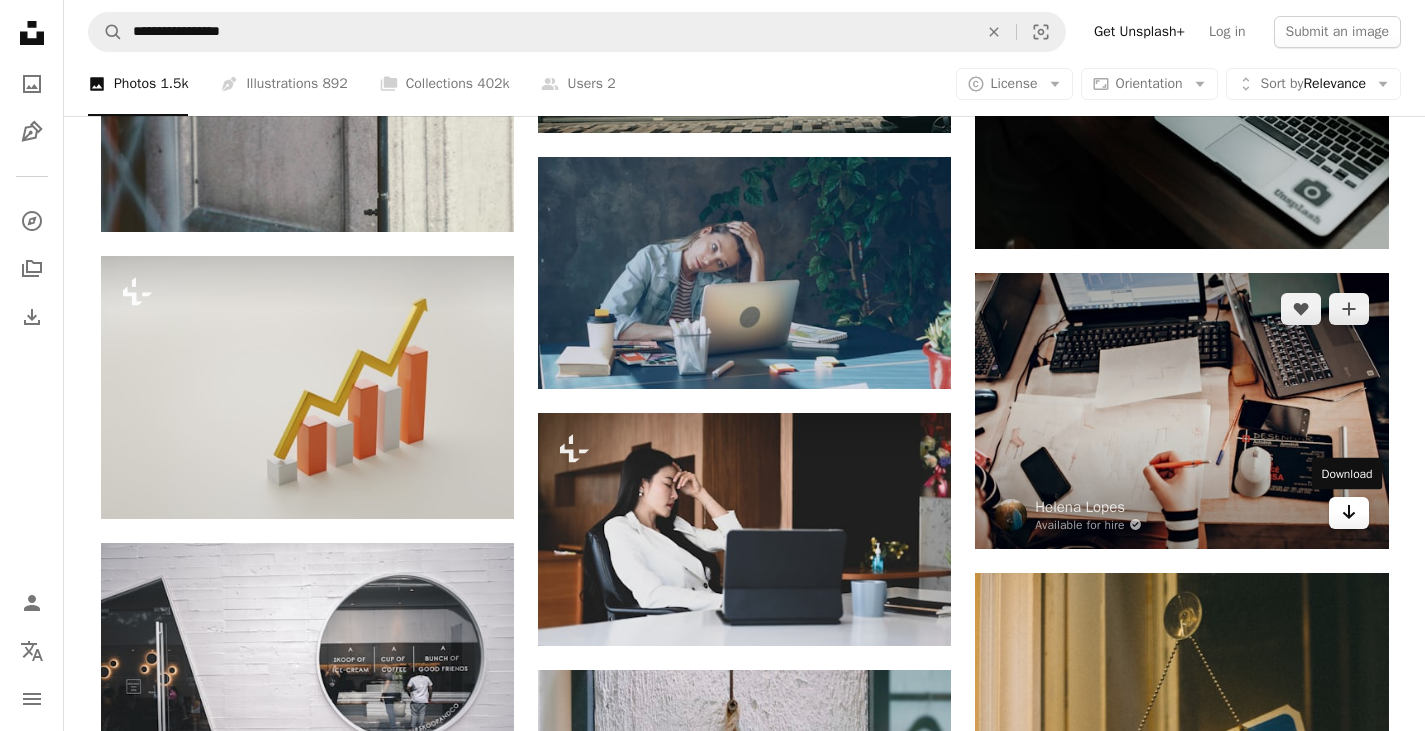 click on "Arrow pointing down" at bounding box center [1349, 513] 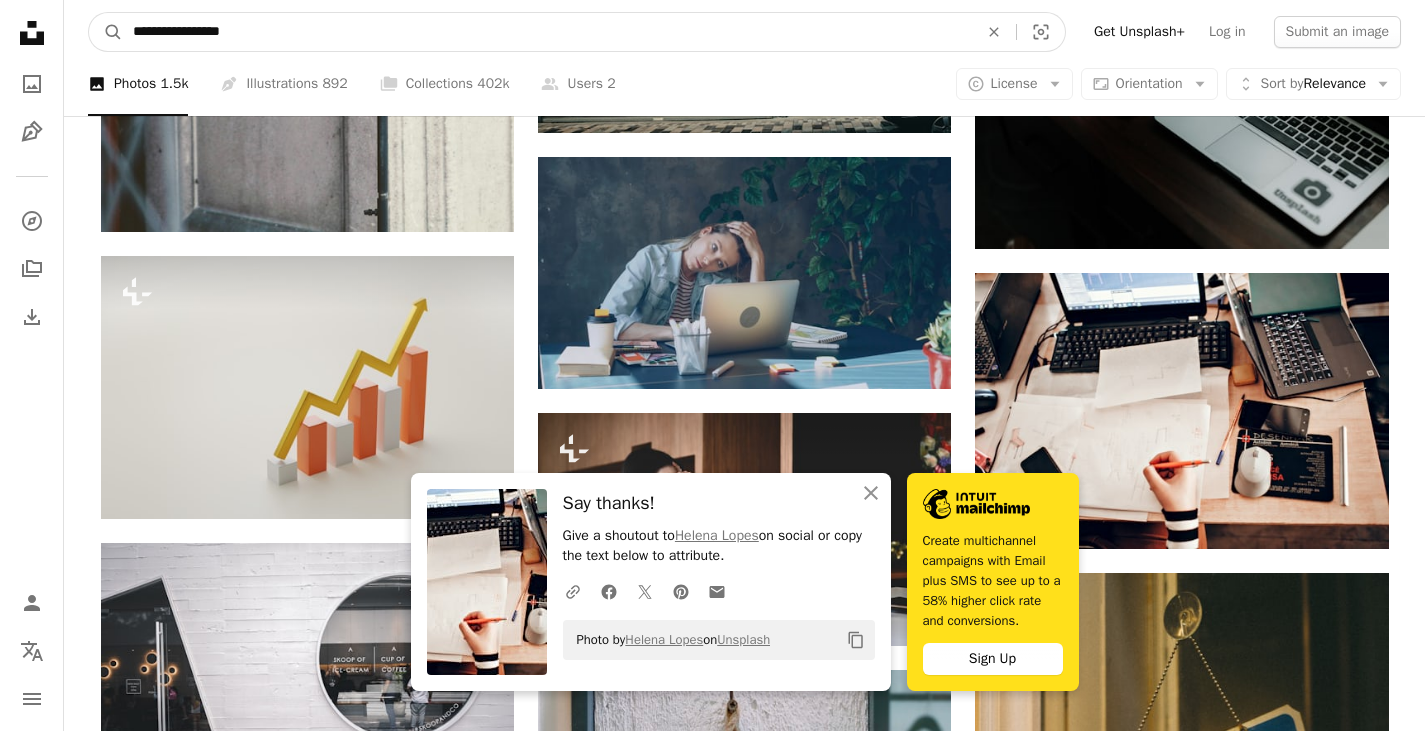 click on "**********" at bounding box center (547, 32) 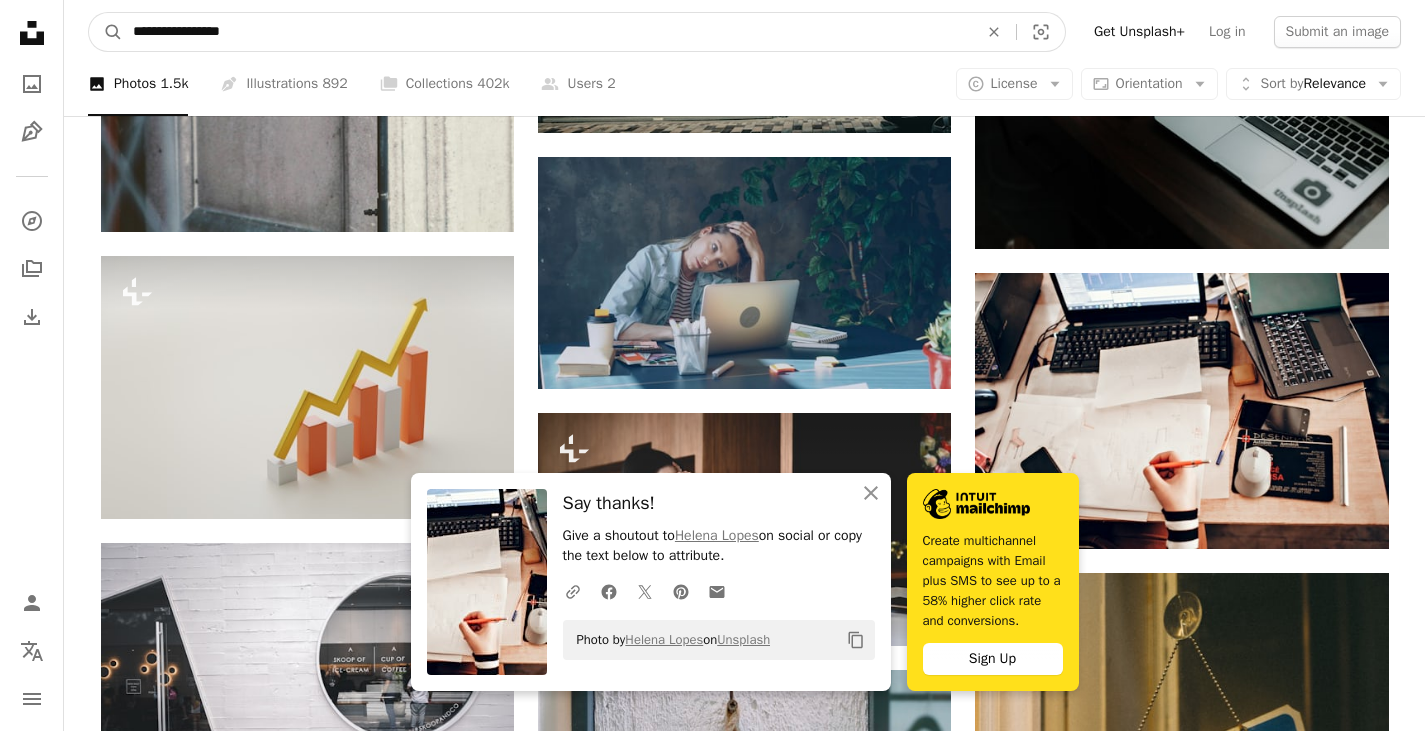click on "**********" at bounding box center (547, 32) 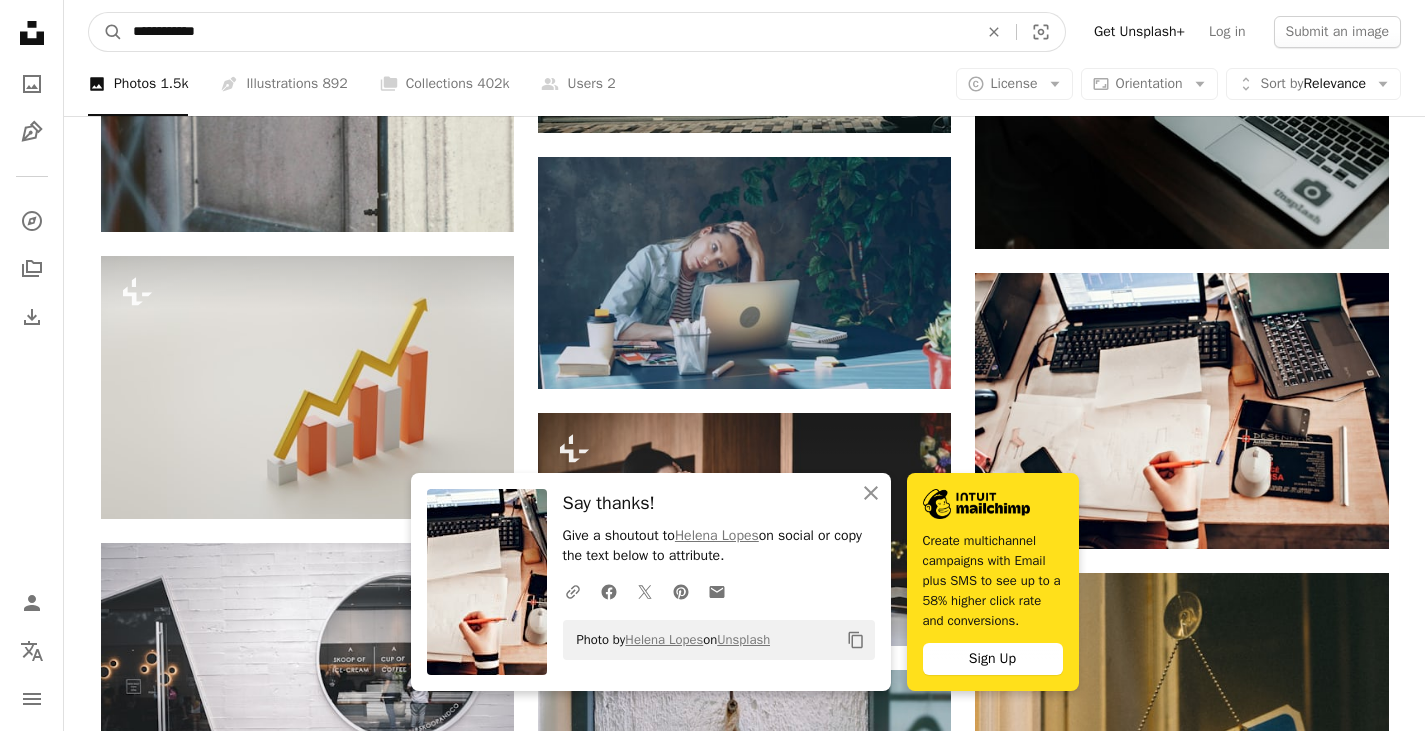 type on "**********" 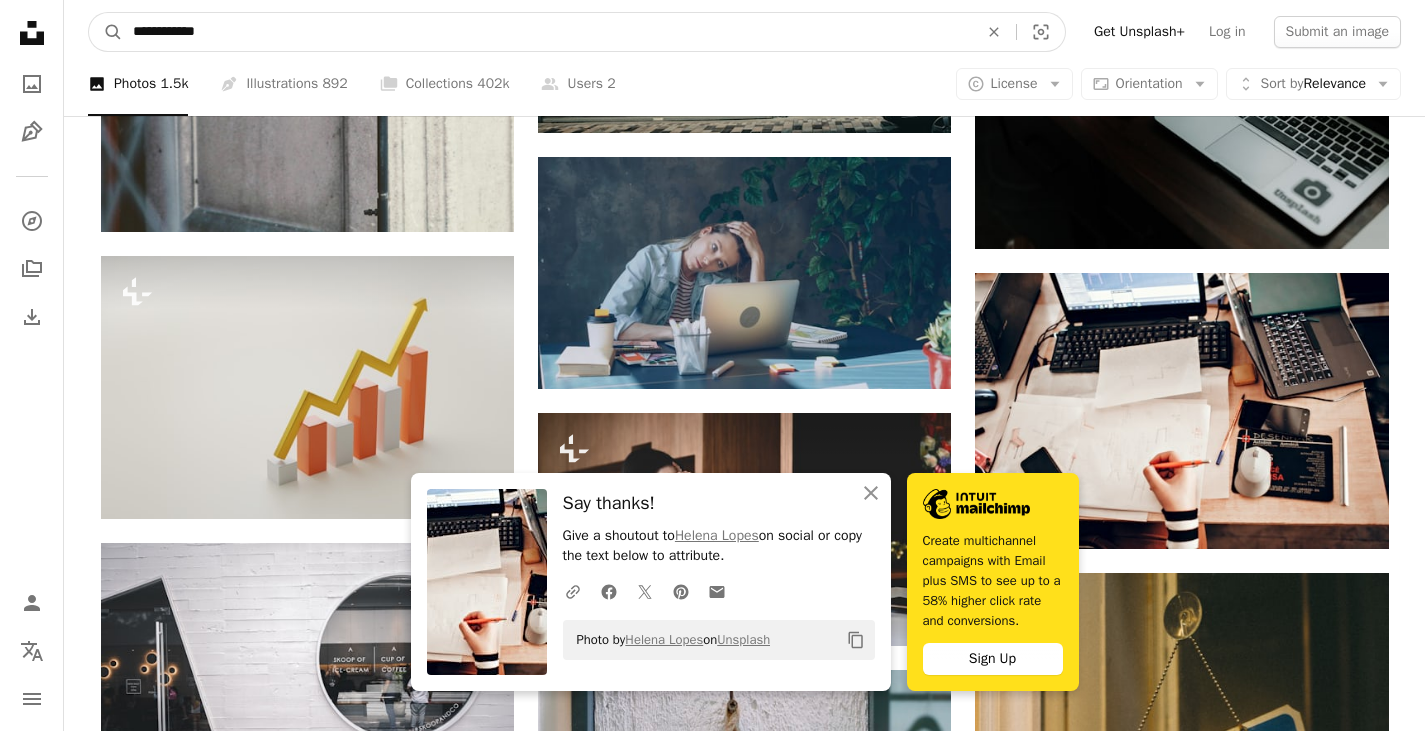 click on "A magnifying glass" at bounding box center (106, 32) 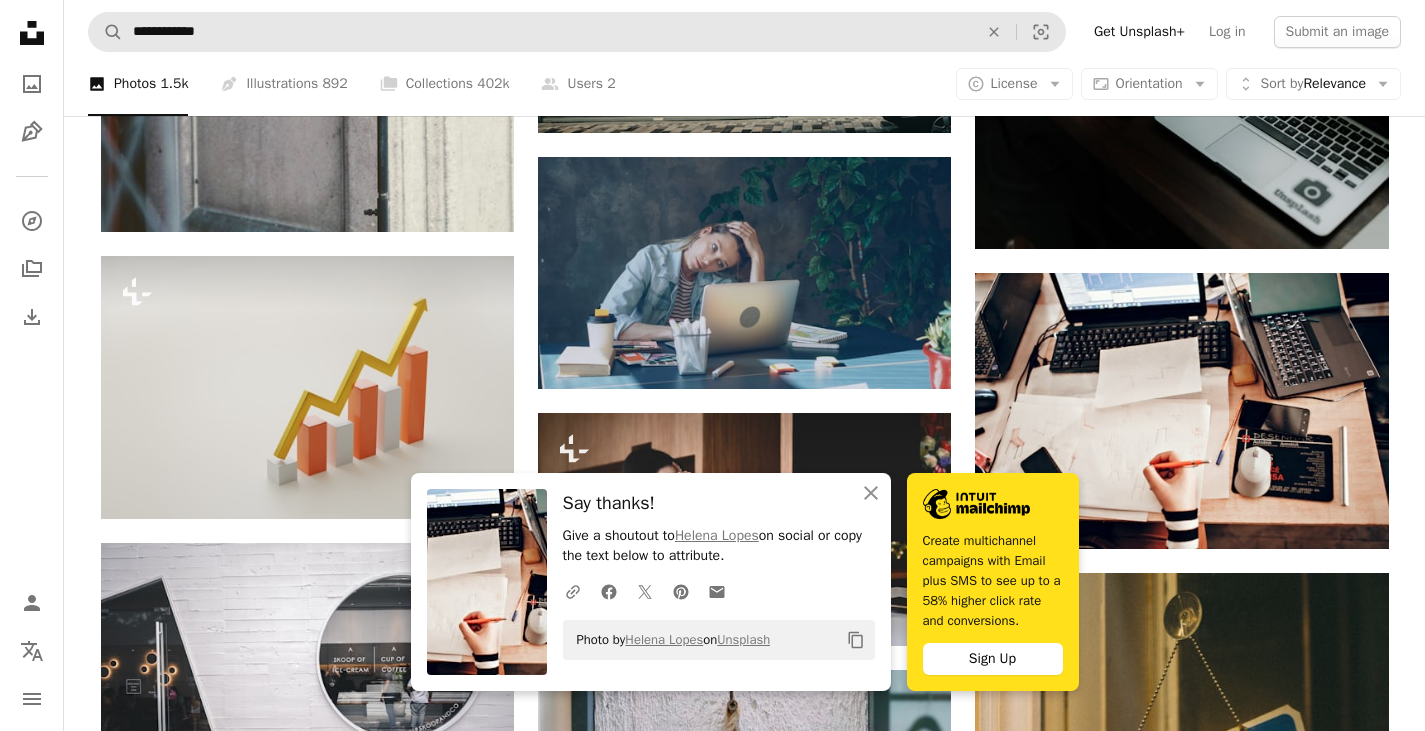scroll, scrollTop: 0, scrollLeft: 0, axis: both 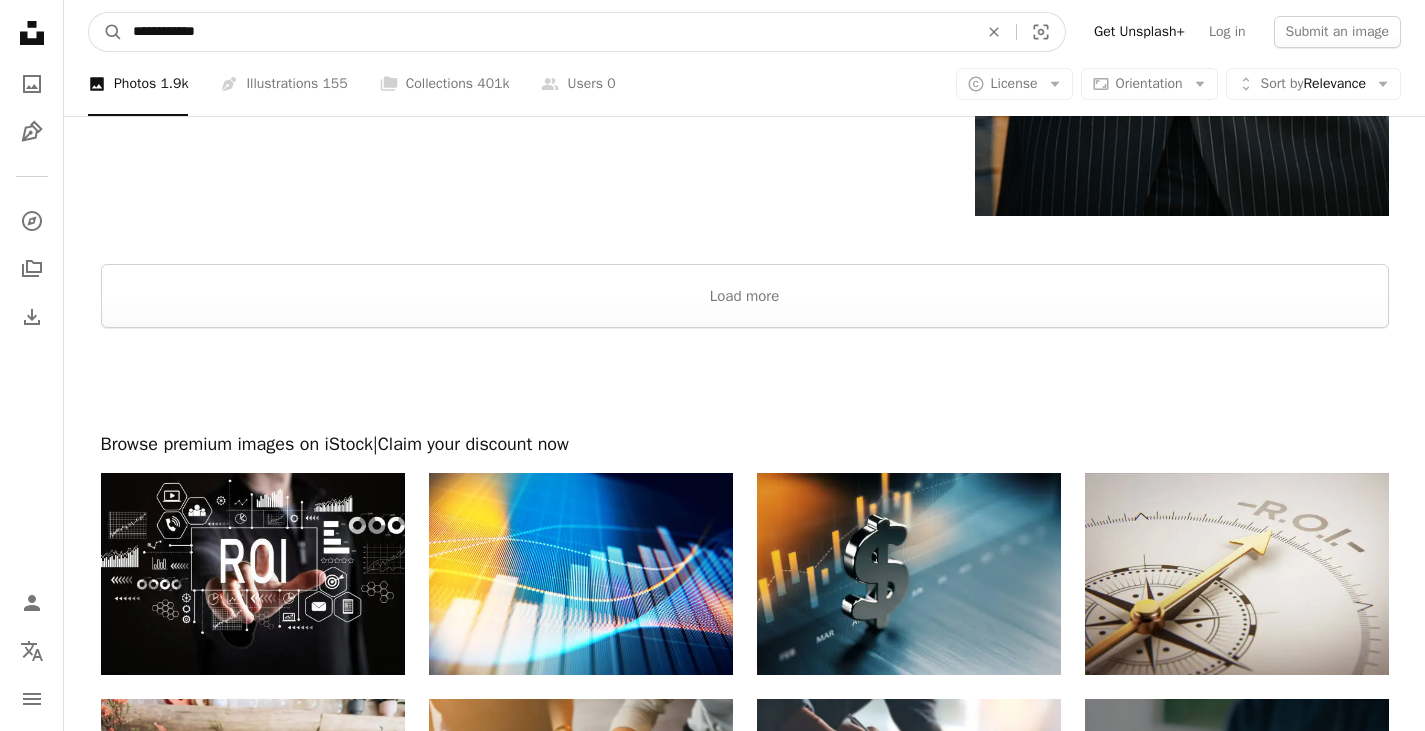 click on "**********" at bounding box center [547, 32] 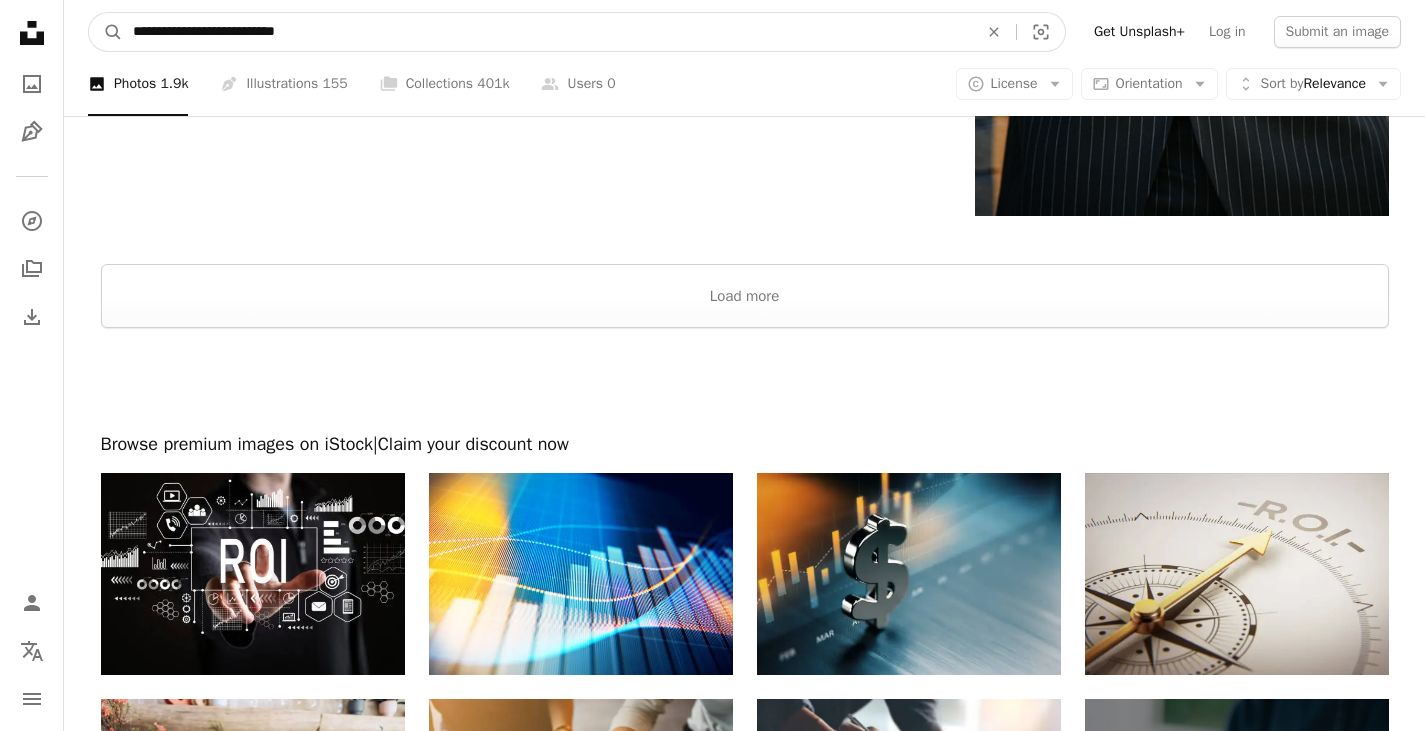 type on "**********" 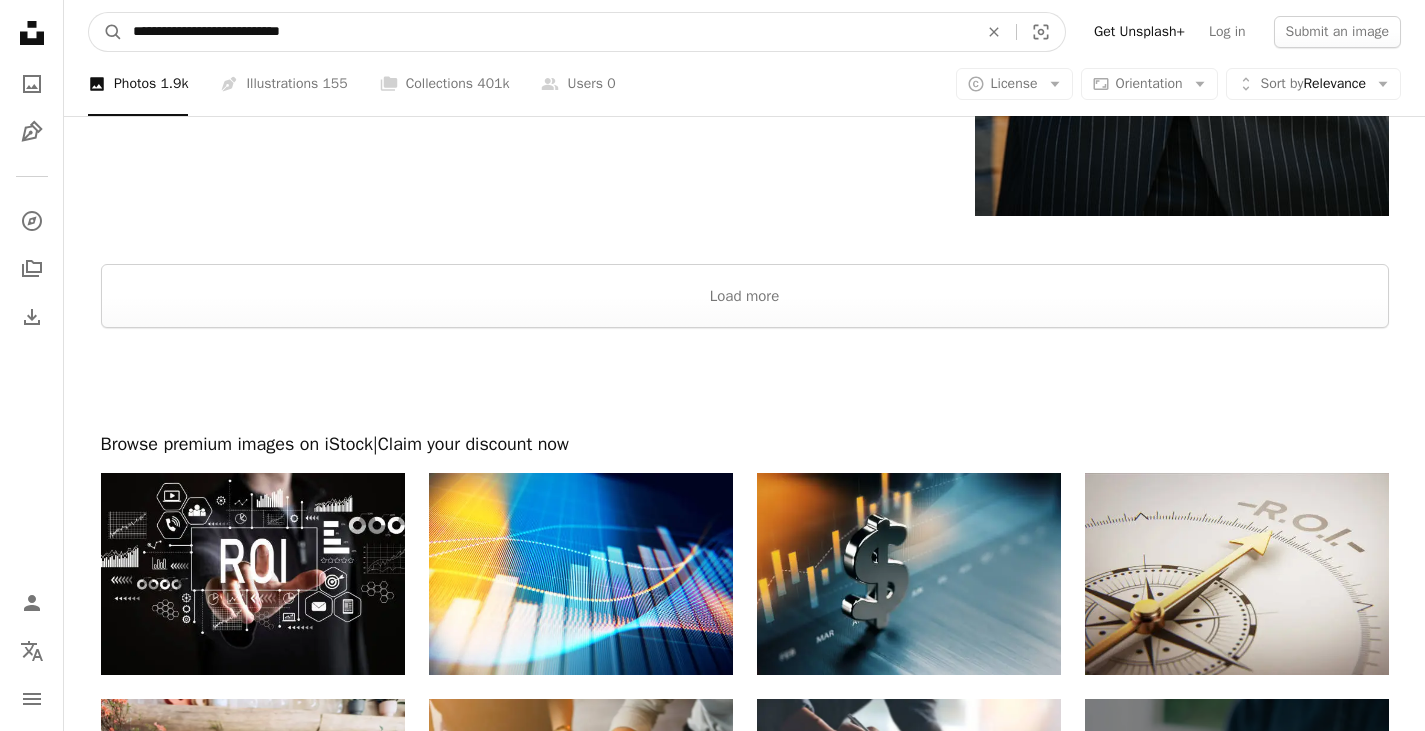 click on "A magnifying glass" at bounding box center (106, 32) 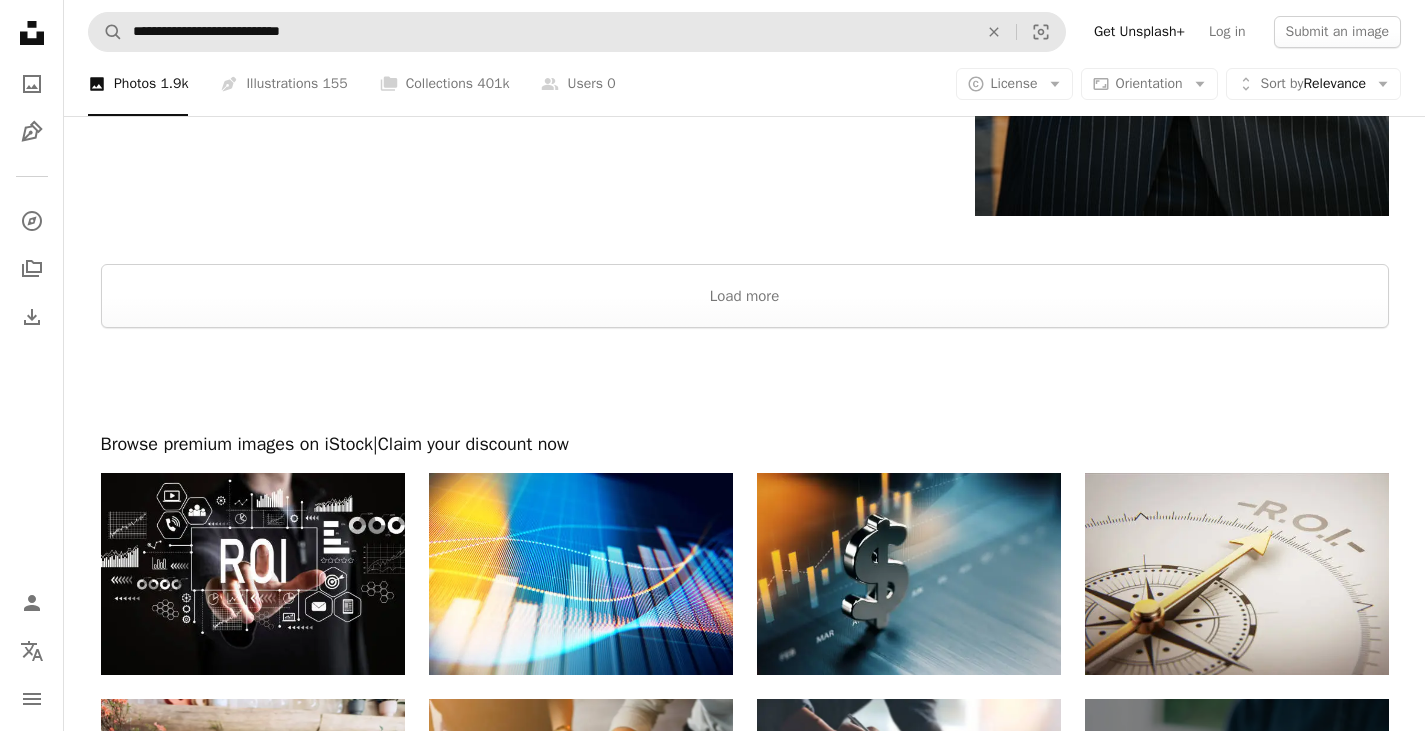 scroll, scrollTop: 0, scrollLeft: 0, axis: both 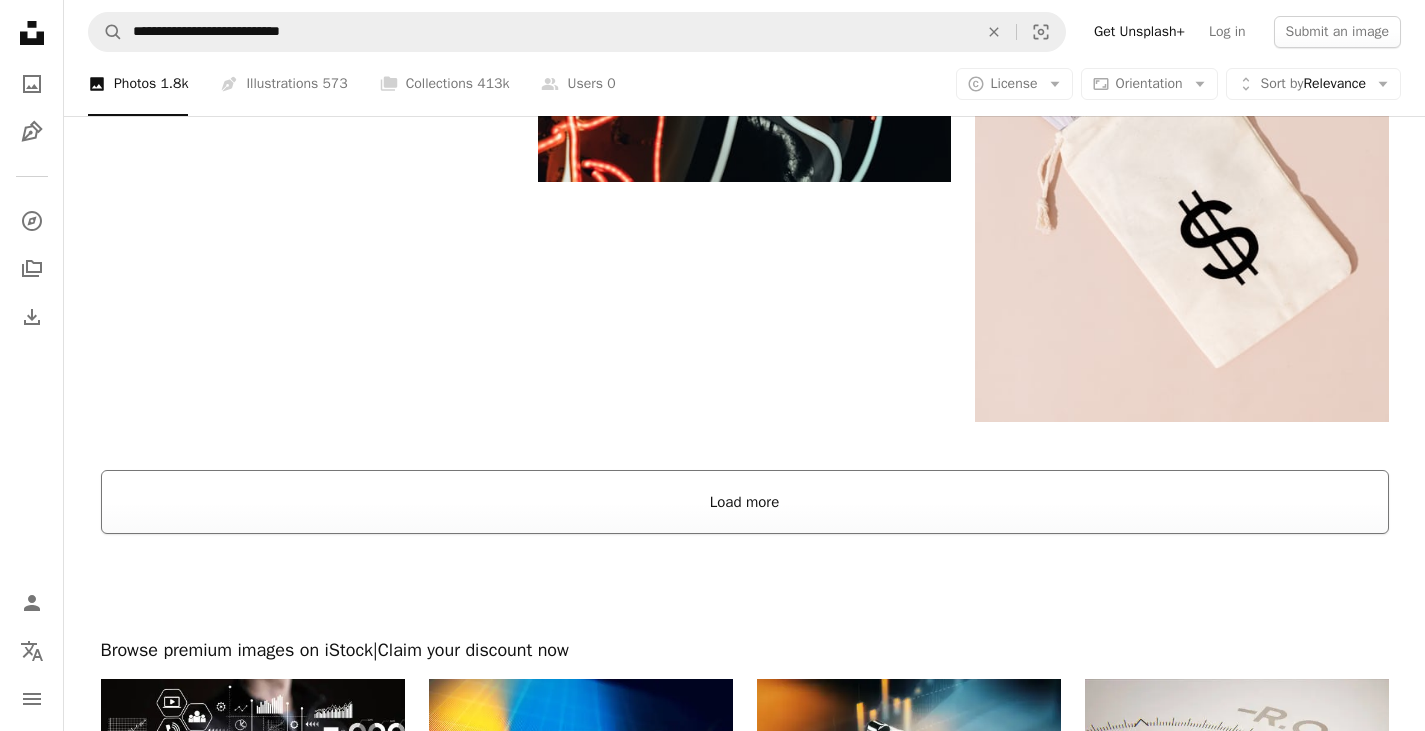 click on "Load more" at bounding box center (745, 502) 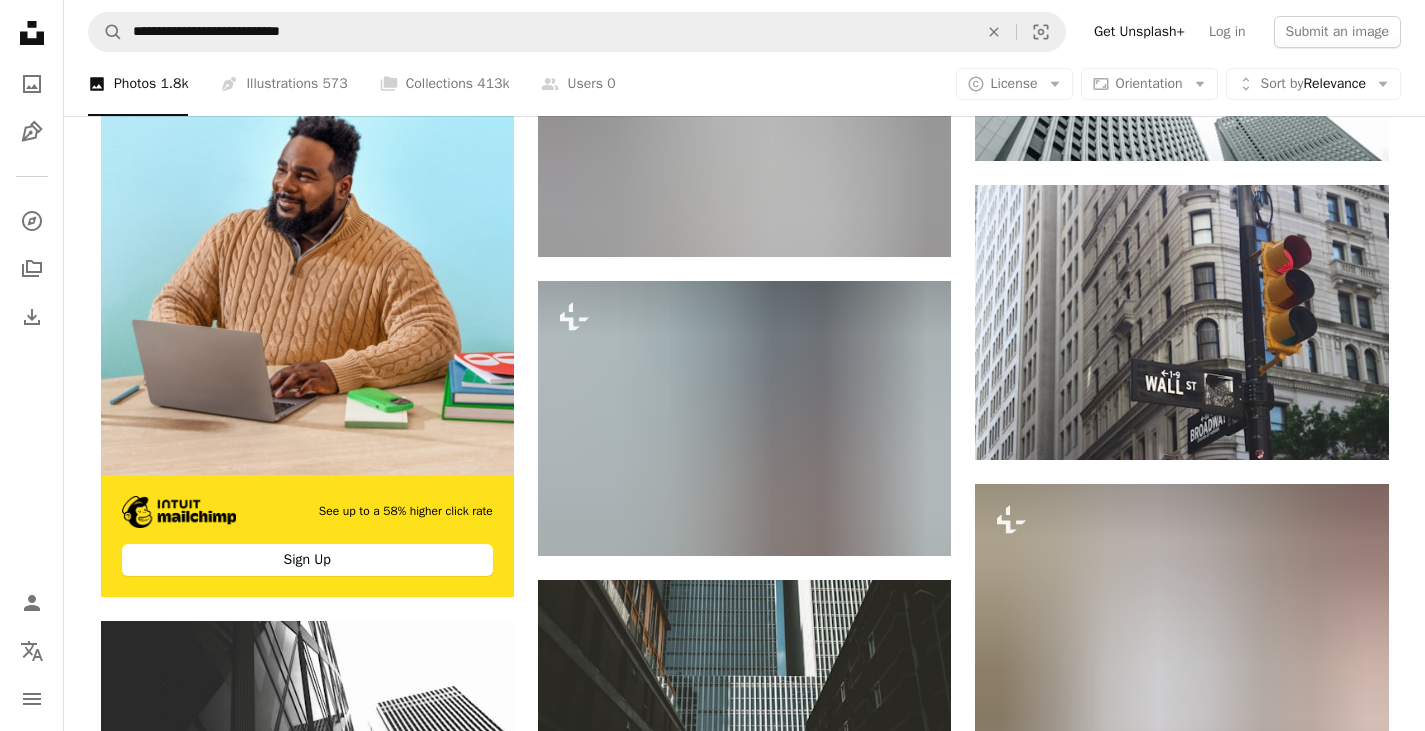 scroll, scrollTop: 3829, scrollLeft: 0, axis: vertical 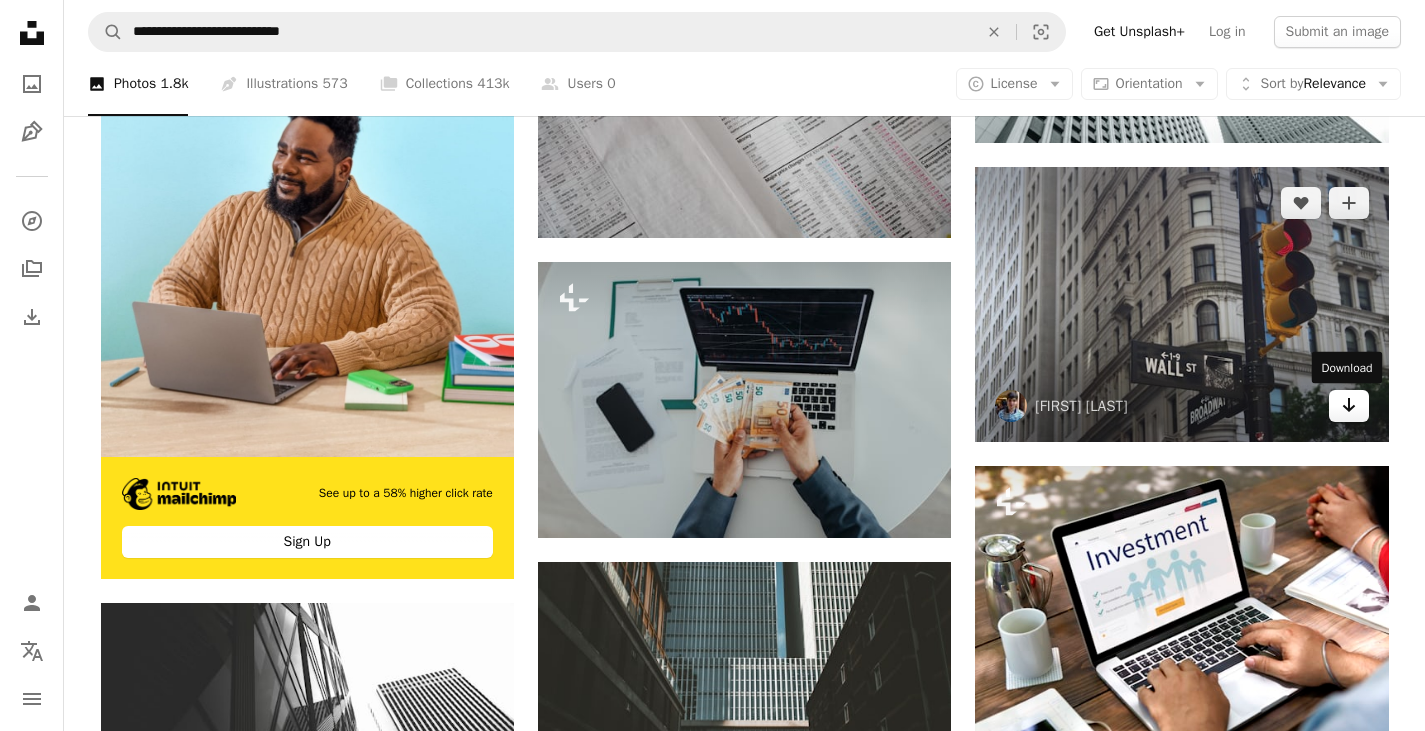 click on "Arrow pointing down" at bounding box center [1349, 406] 